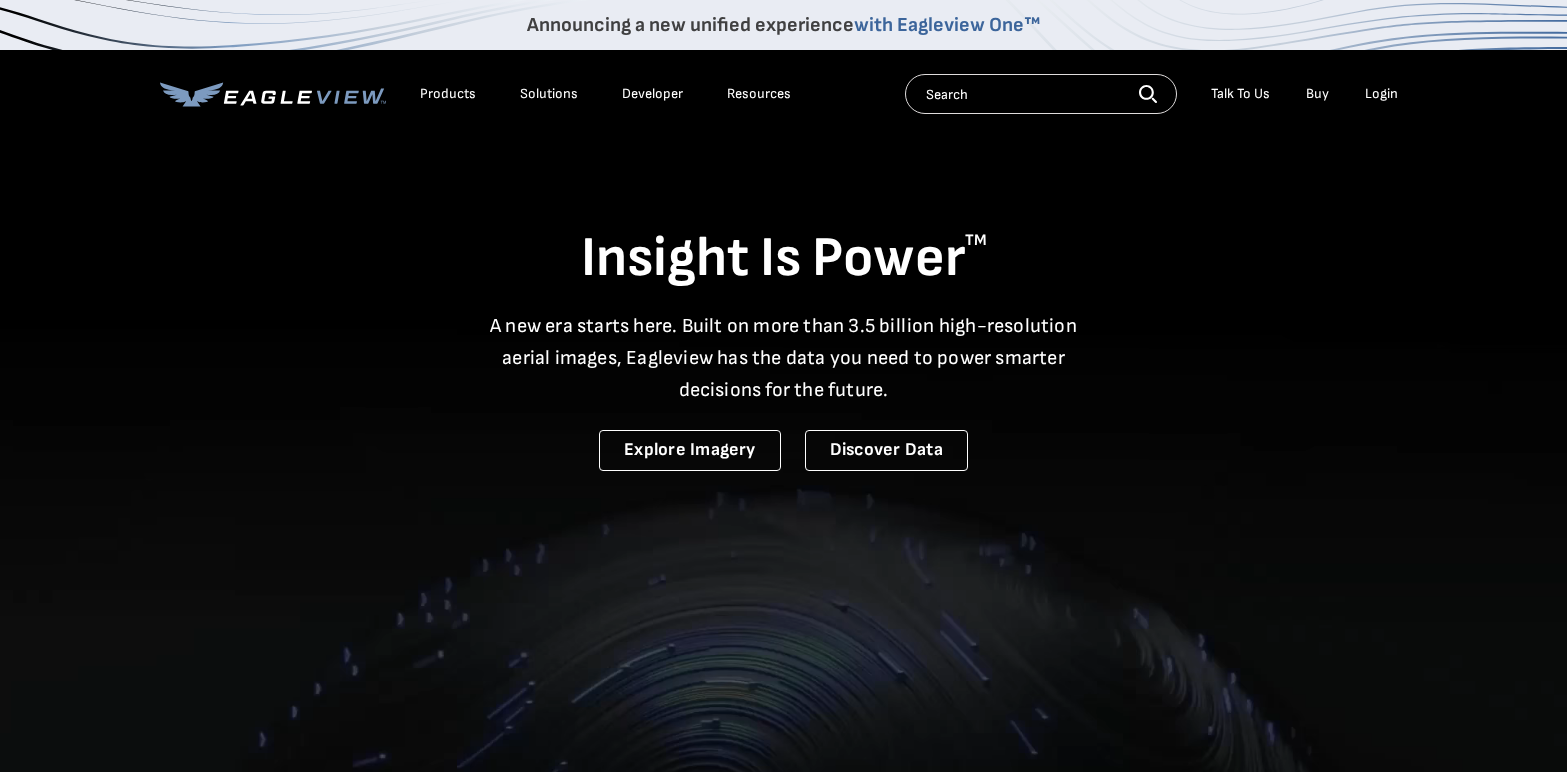 scroll, scrollTop: 0, scrollLeft: 0, axis: both 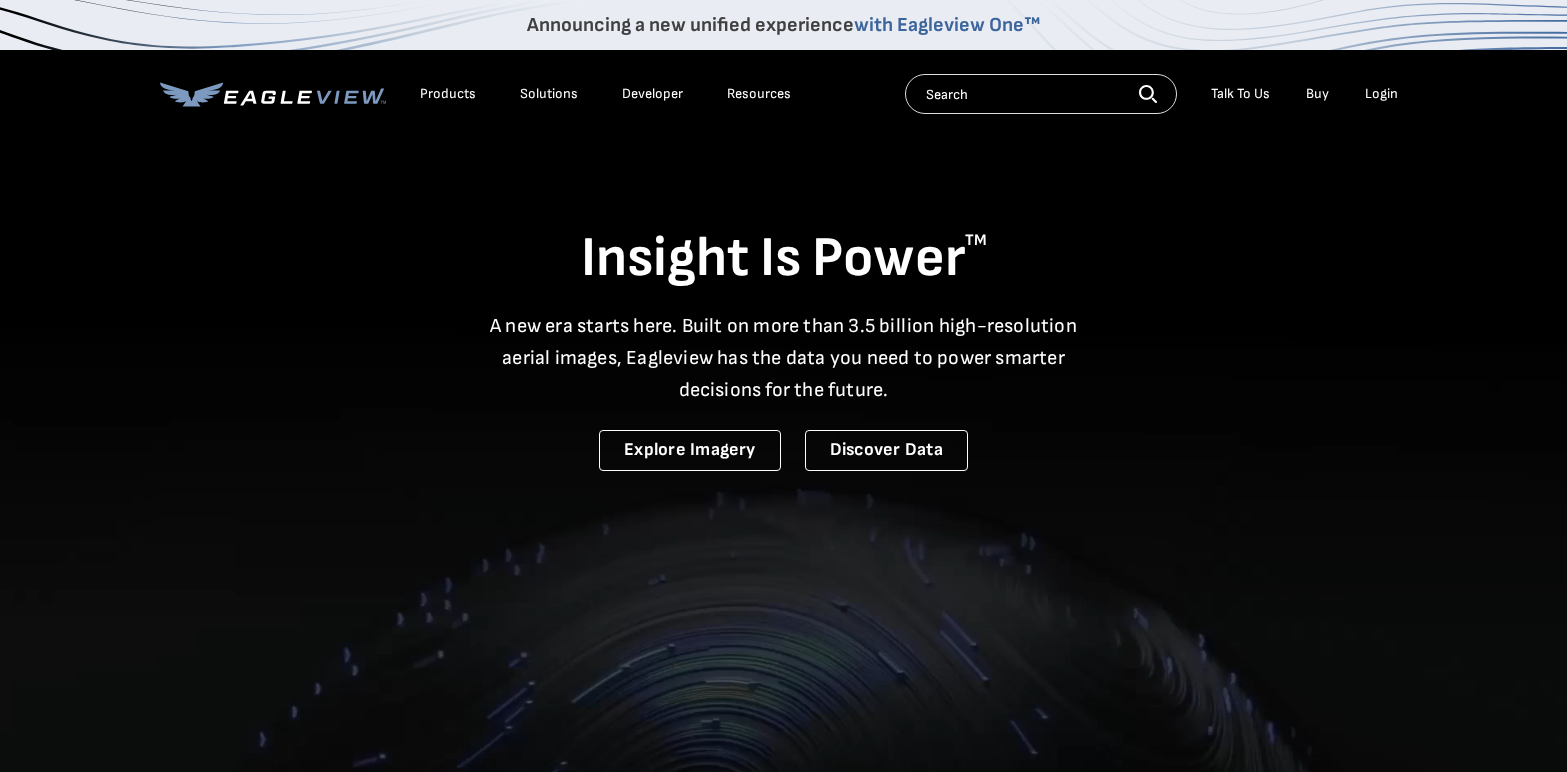 click on "Login" at bounding box center (1381, 94) 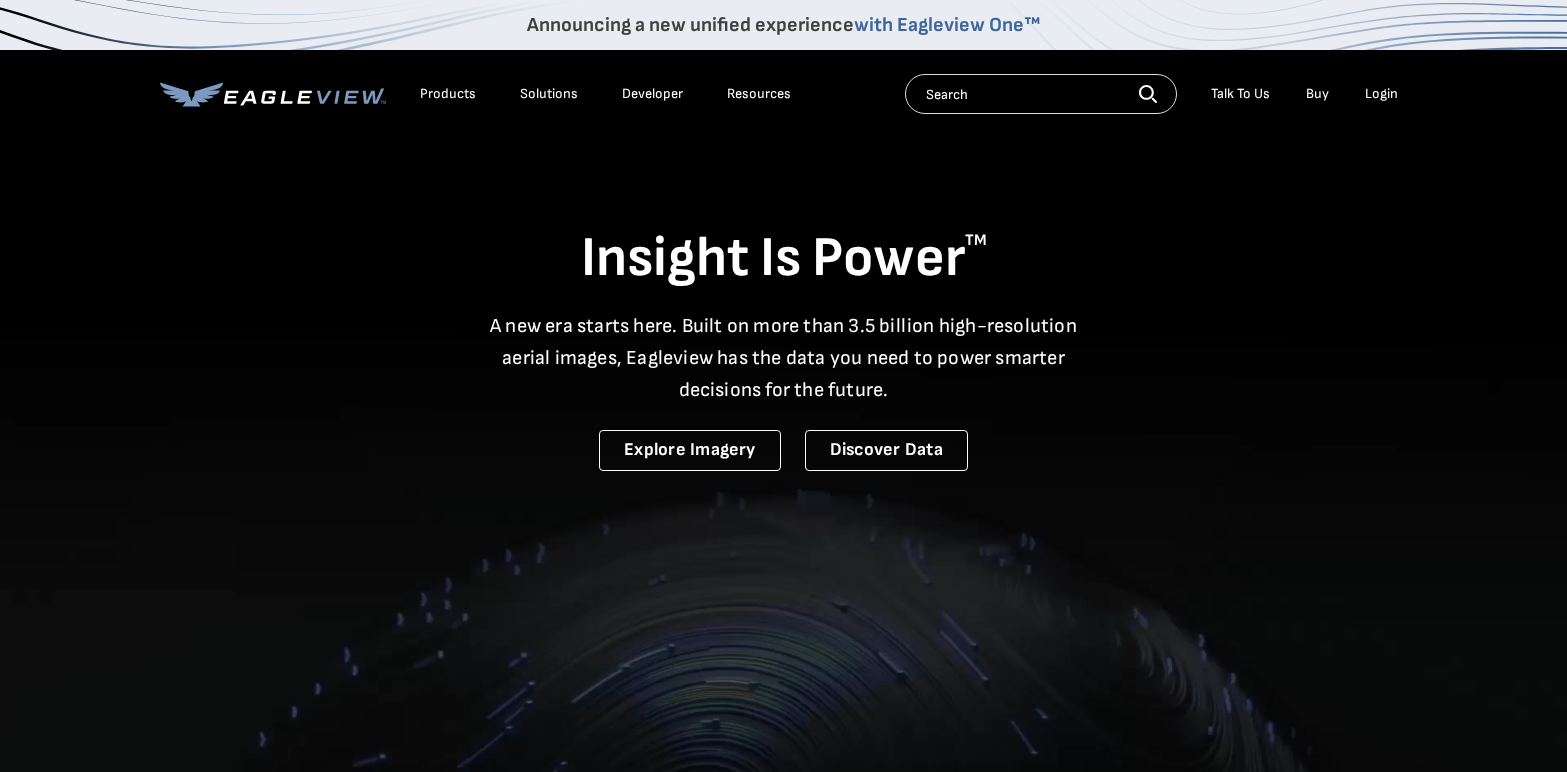 click at bounding box center [1041, 94] 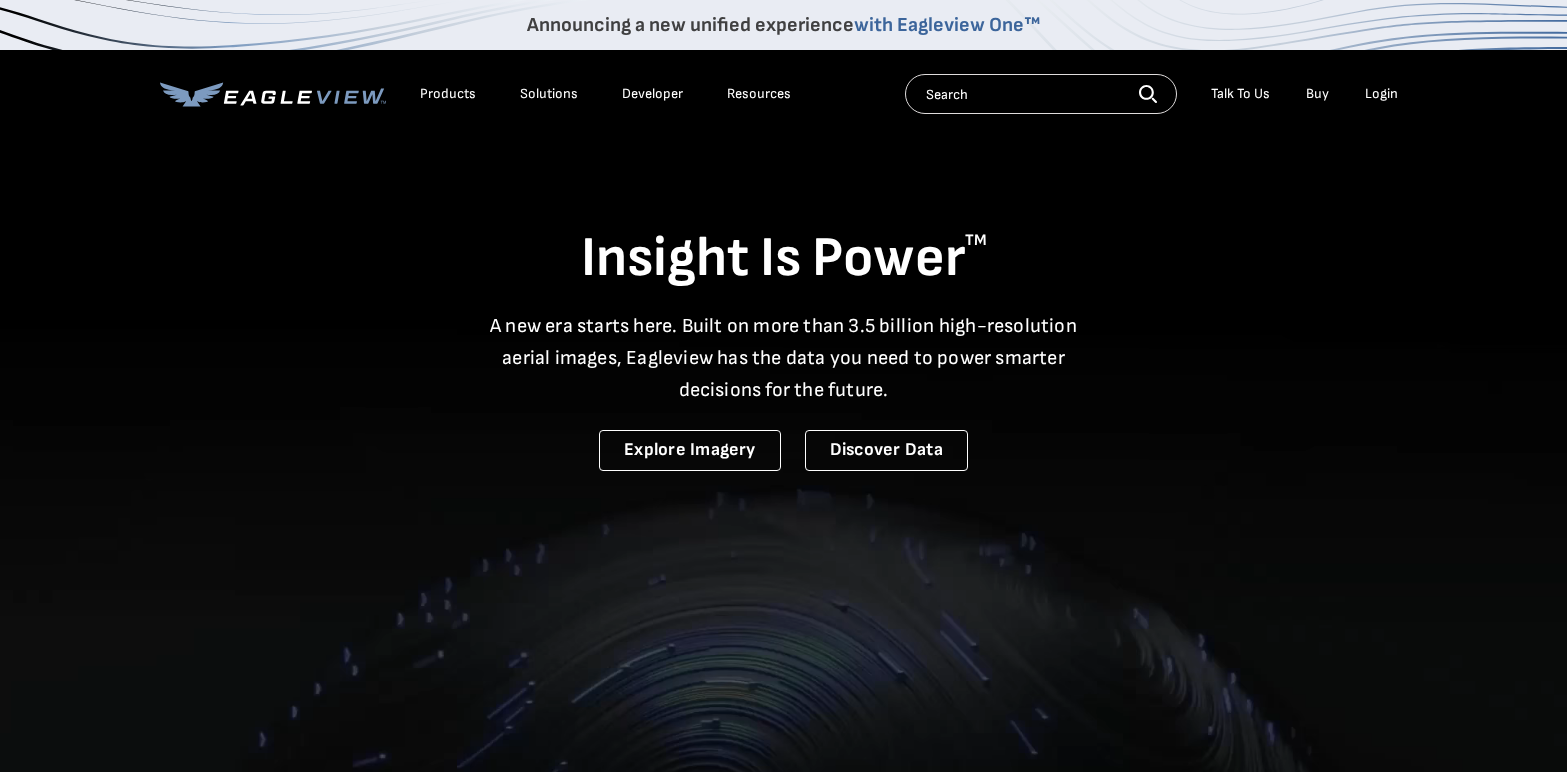 click on "Products" at bounding box center (448, 94) 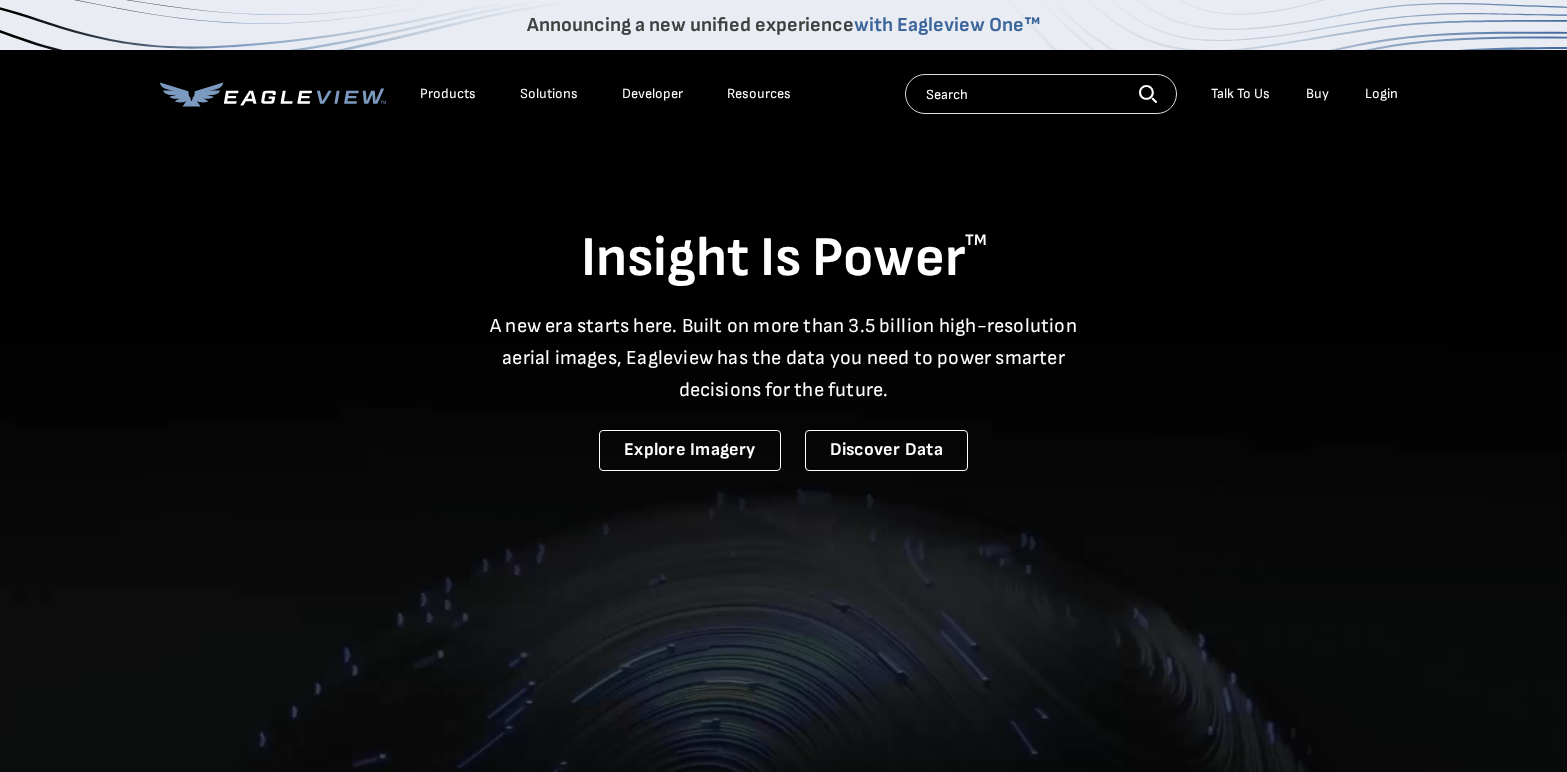 scroll, scrollTop: 0, scrollLeft: 0, axis: both 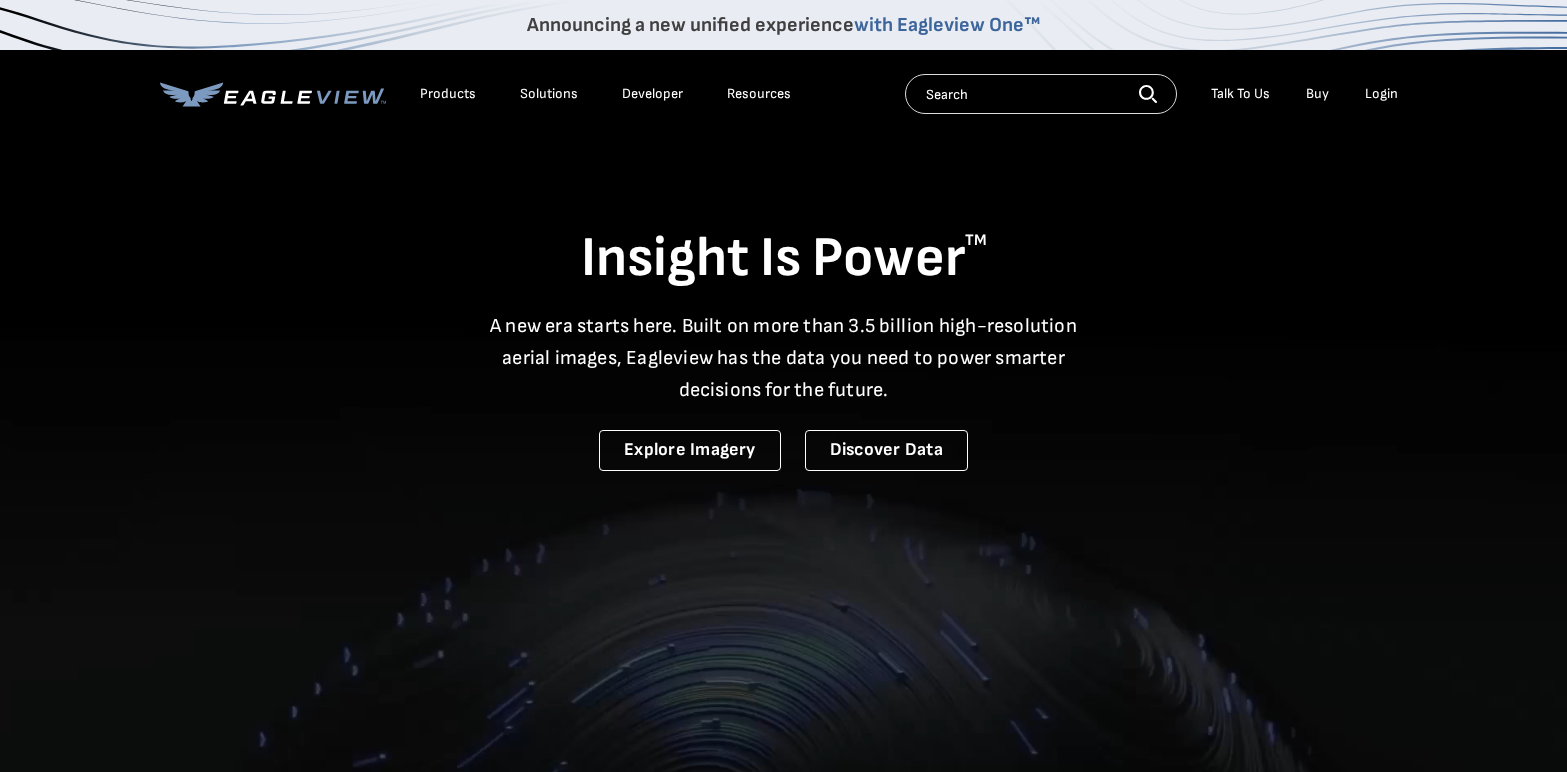 click on "Login" at bounding box center (1381, 94) 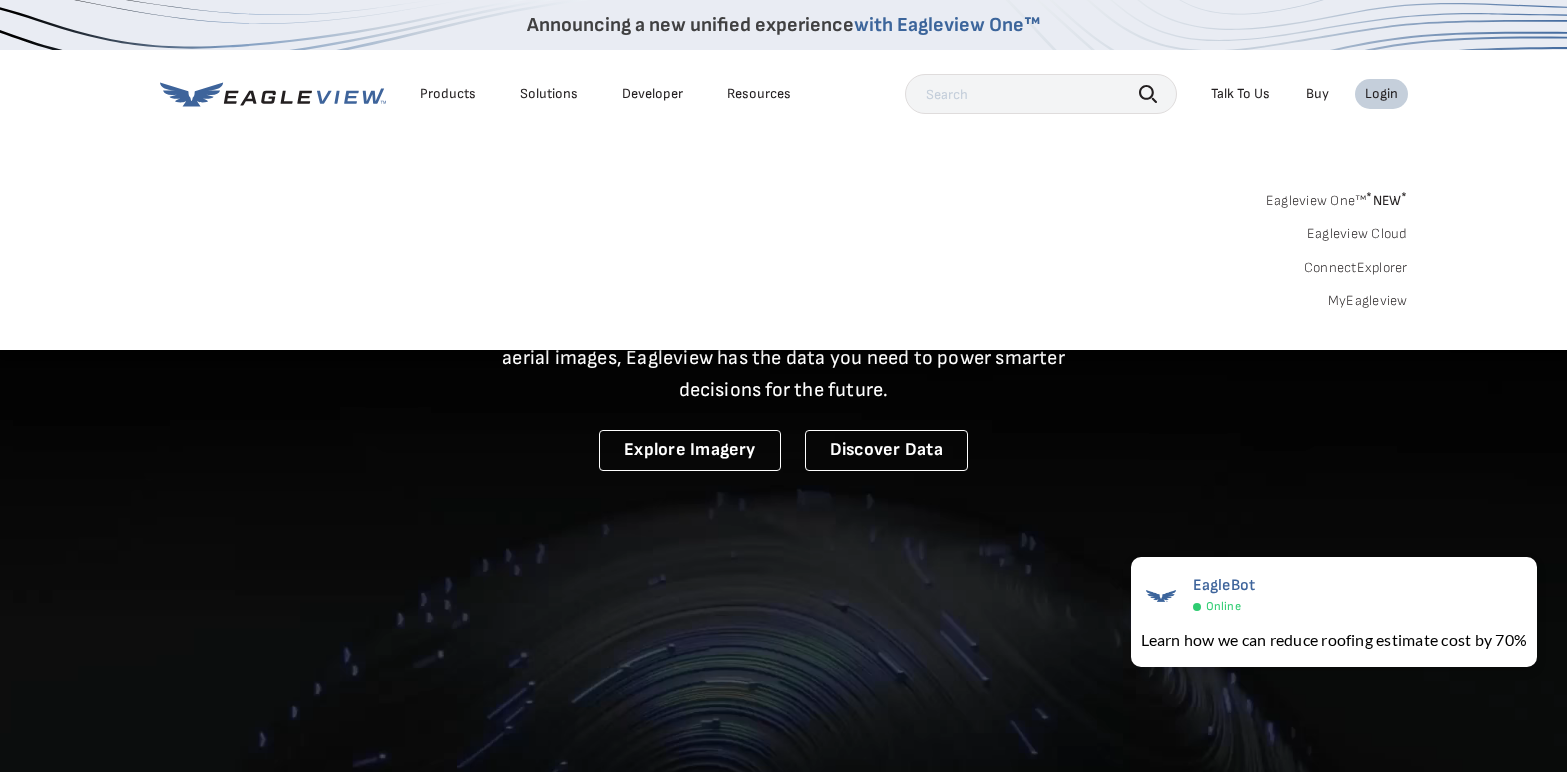 click on "MyEagleview" at bounding box center [1368, 301] 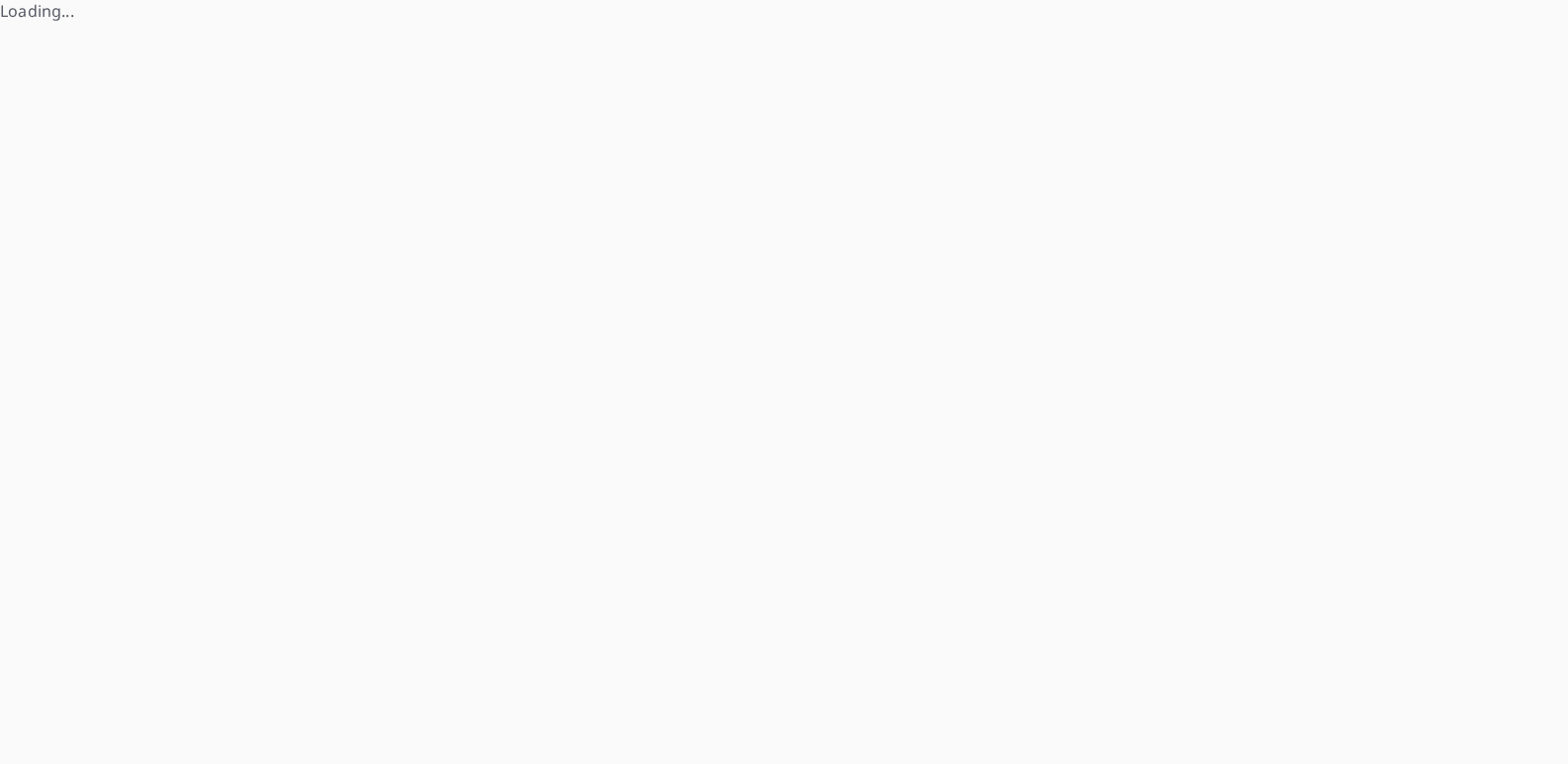 scroll, scrollTop: 0, scrollLeft: 0, axis: both 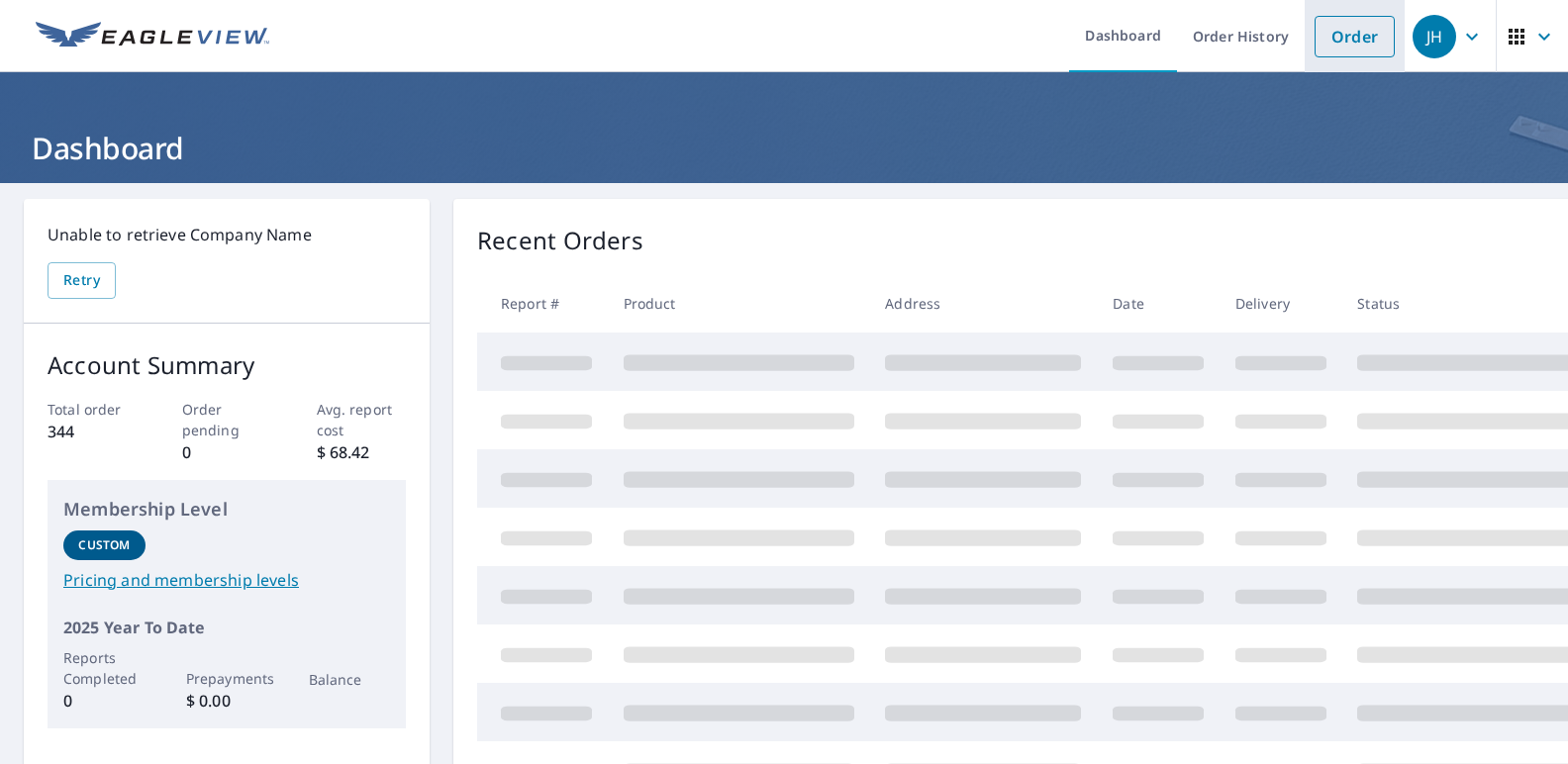 click on "Order" at bounding box center [1354, 37] 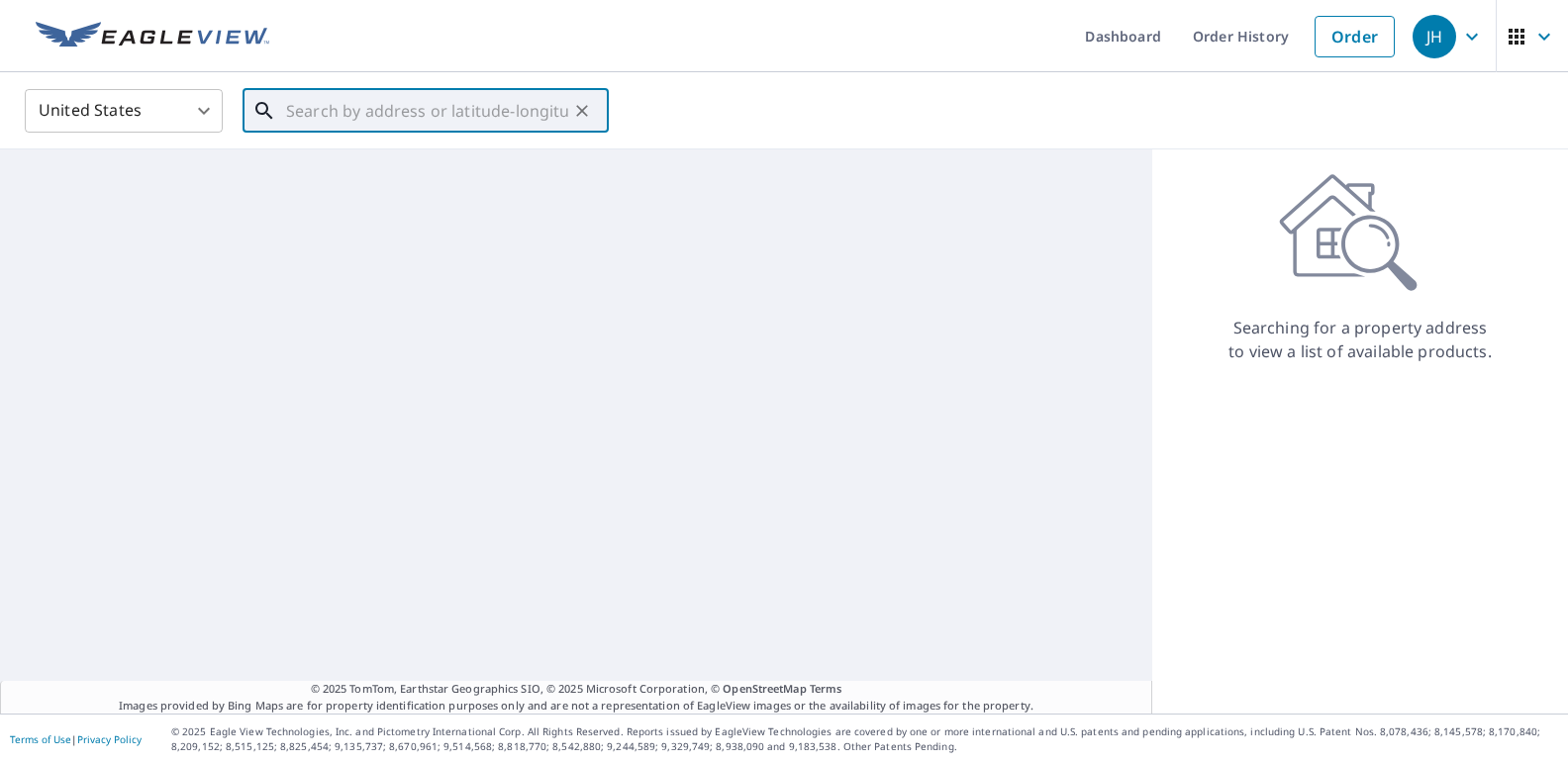 click at bounding box center (427, 111) 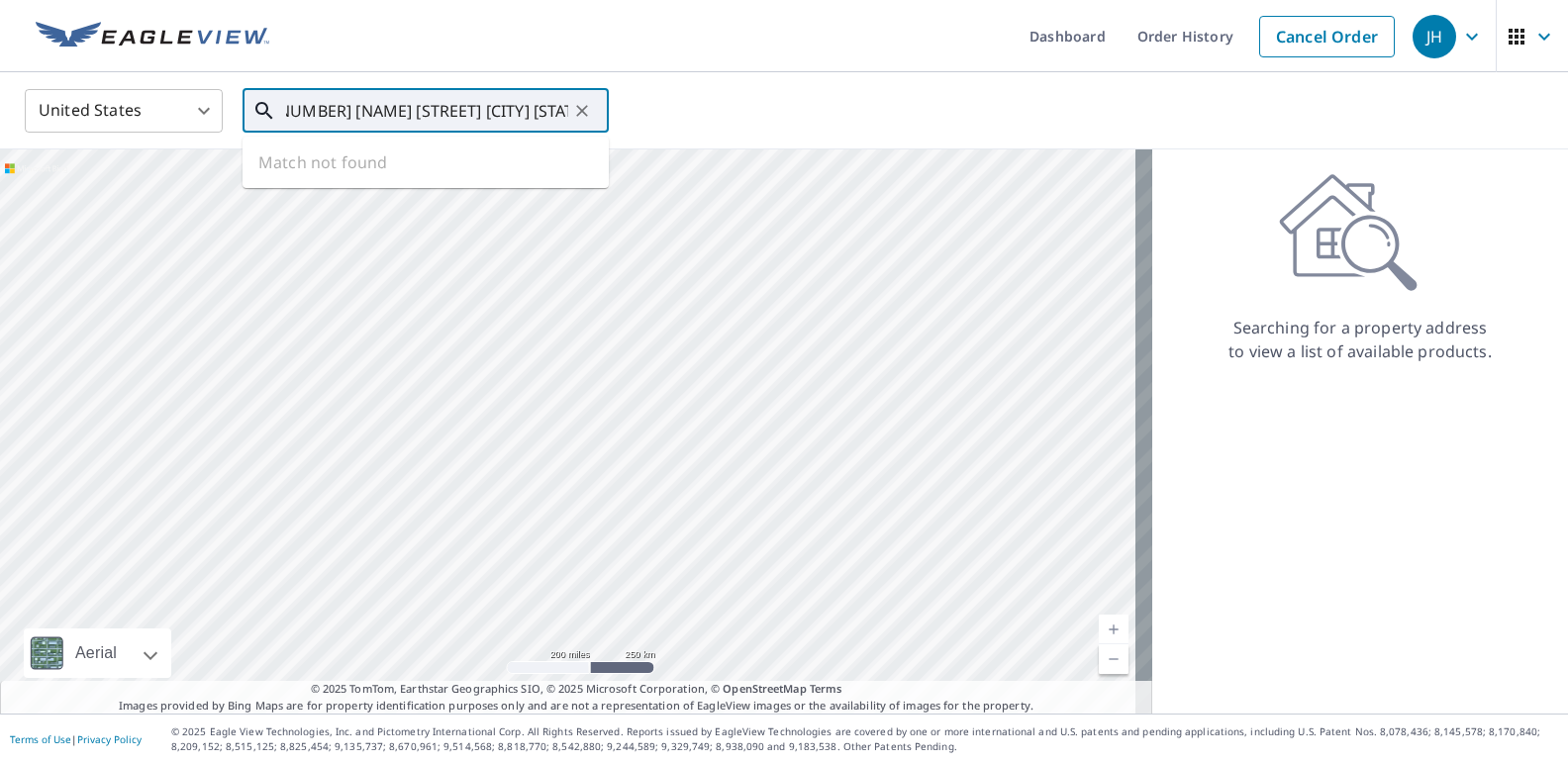 scroll, scrollTop: 0, scrollLeft: 22, axis: horizontal 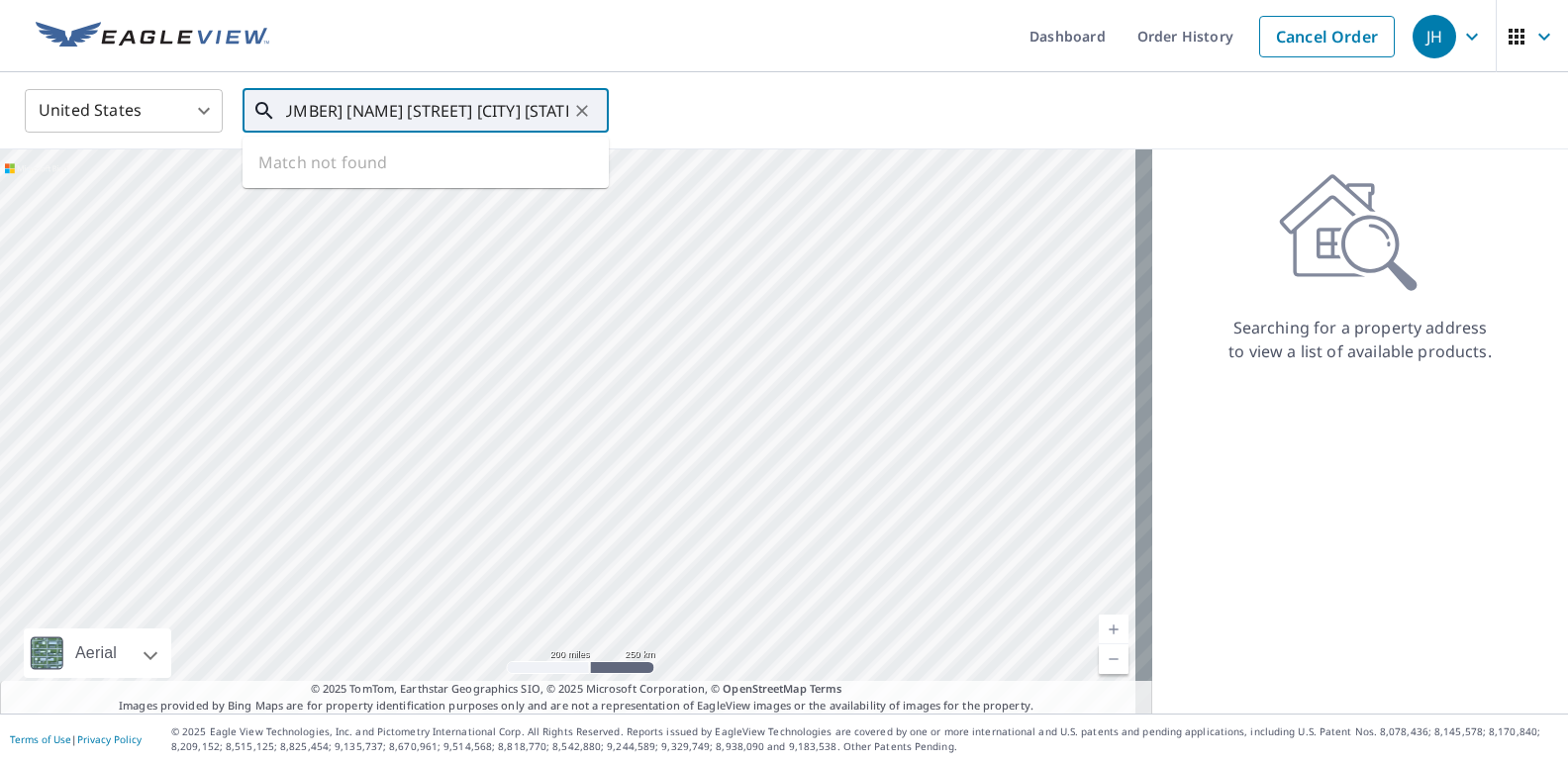 type on "15612 Katherine Trail Marshall MI 49068" 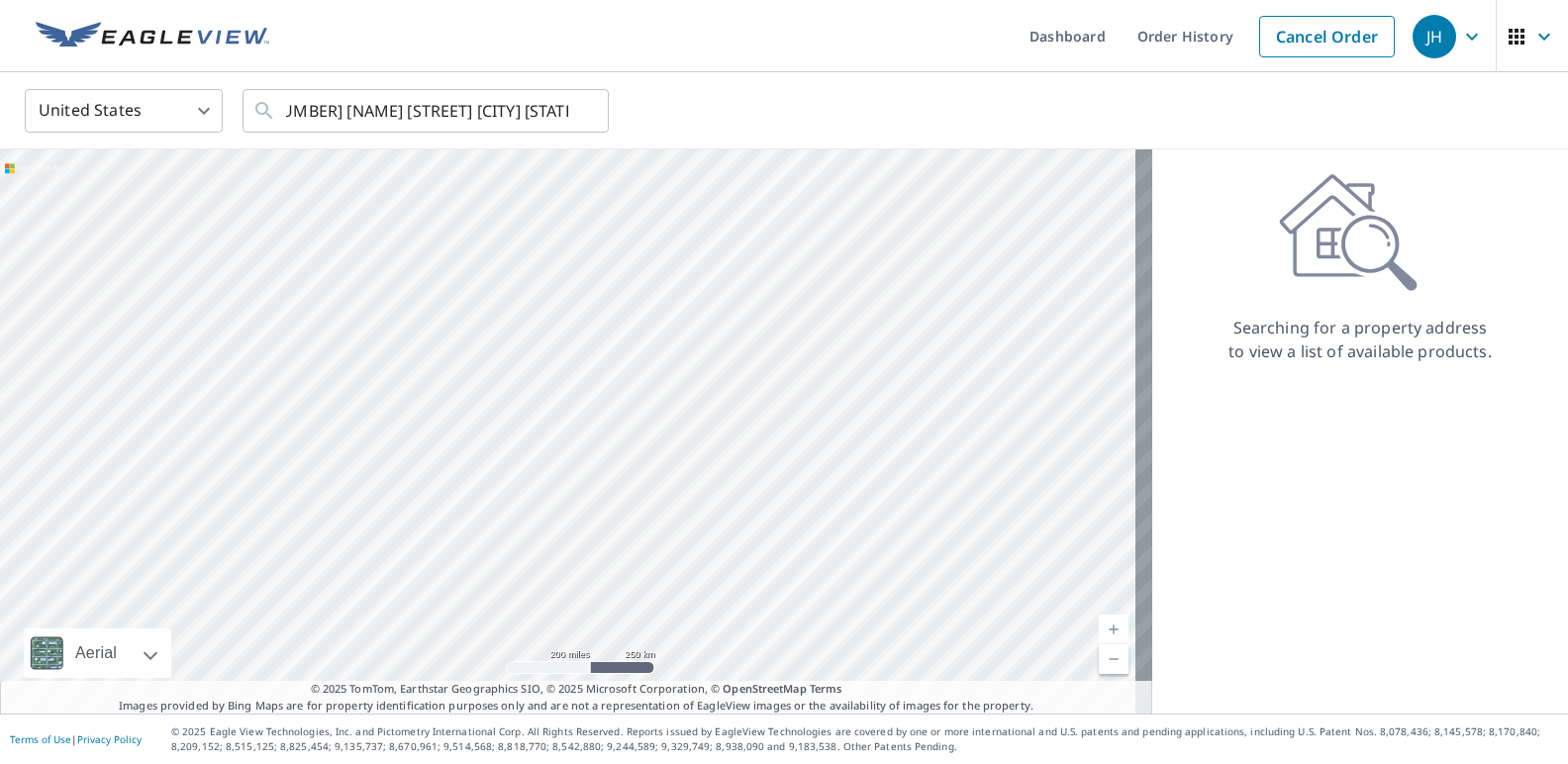 scroll, scrollTop: 0, scrollLeft: 0, axis: both 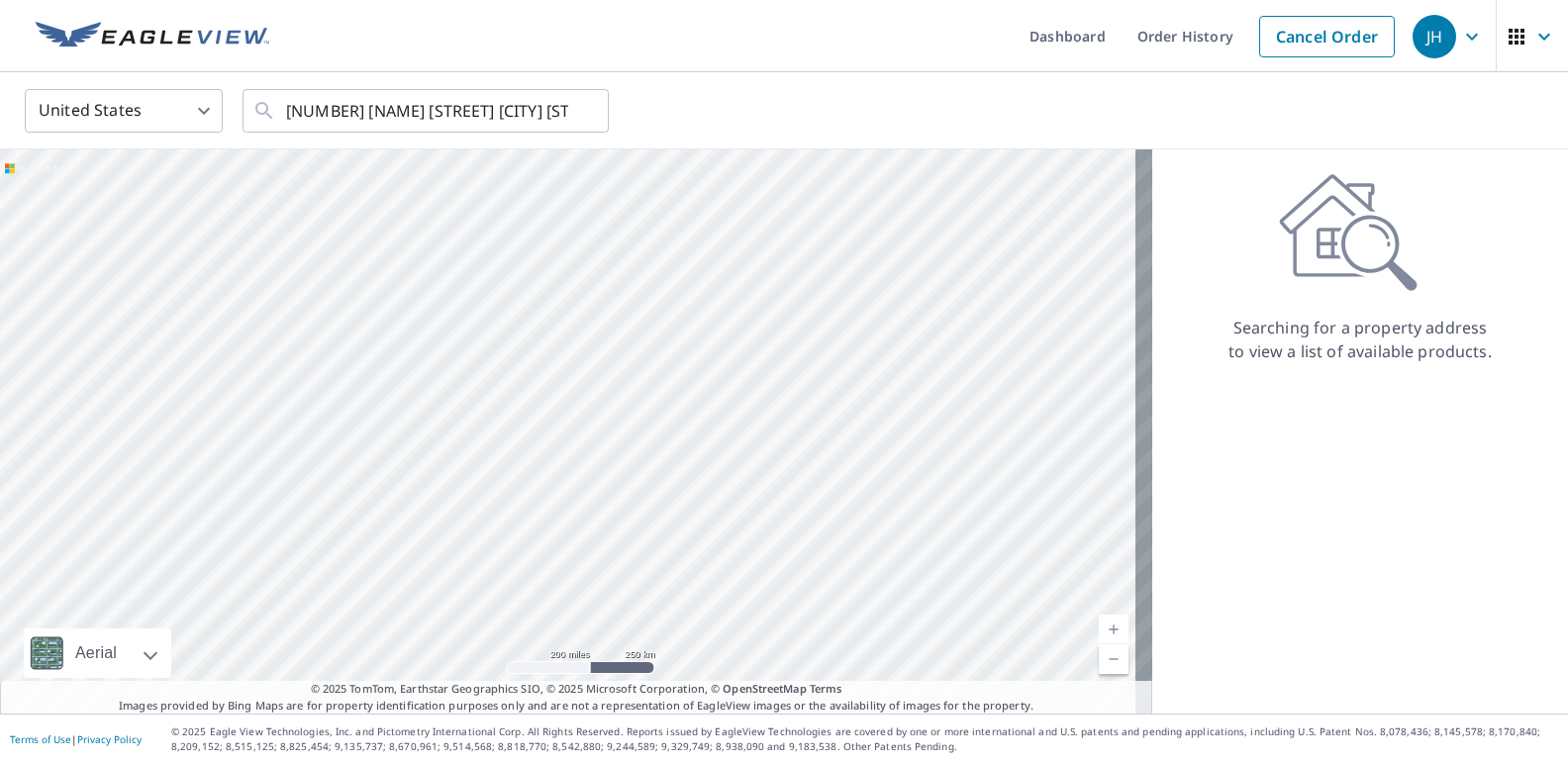 click 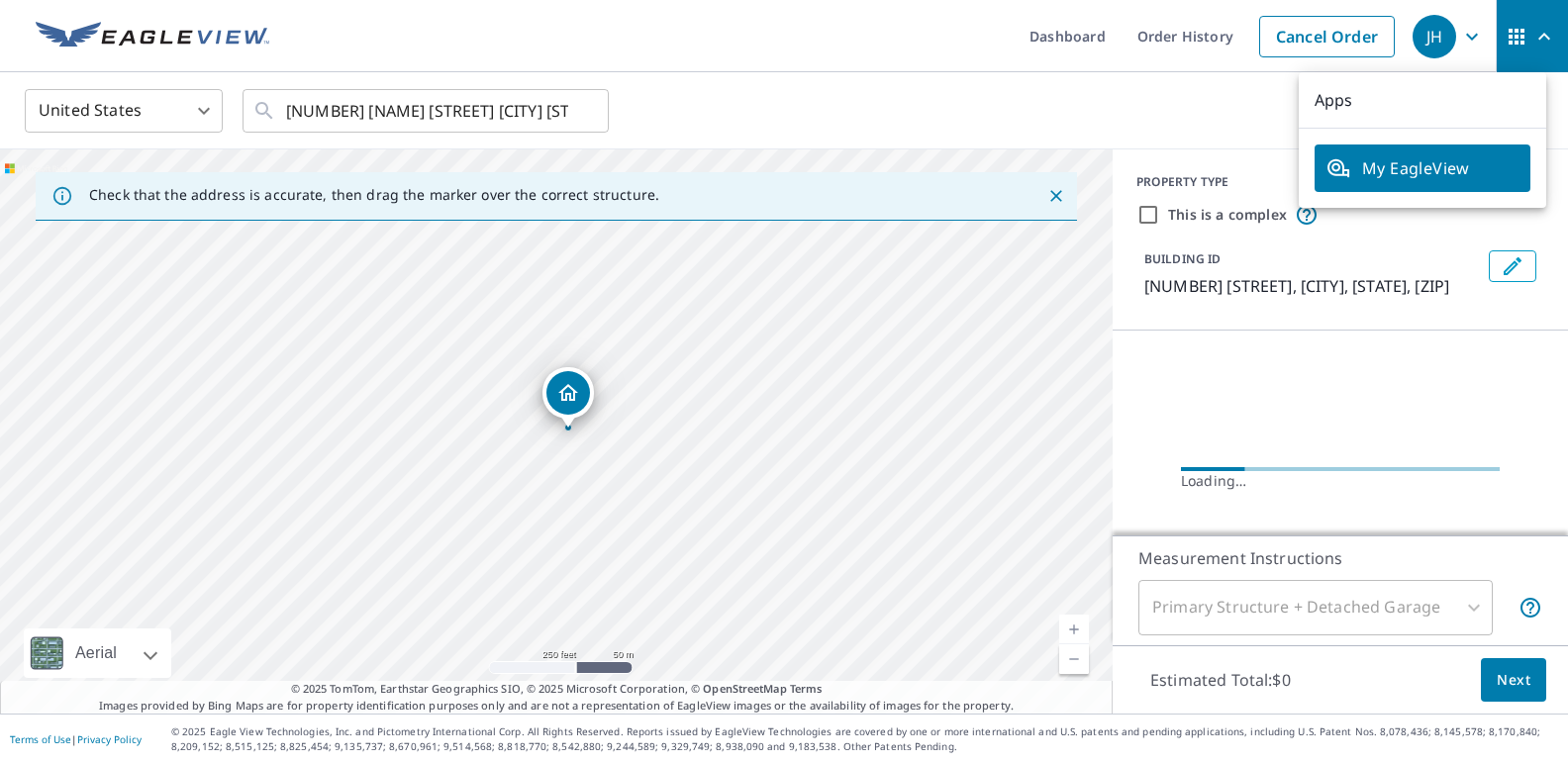 click 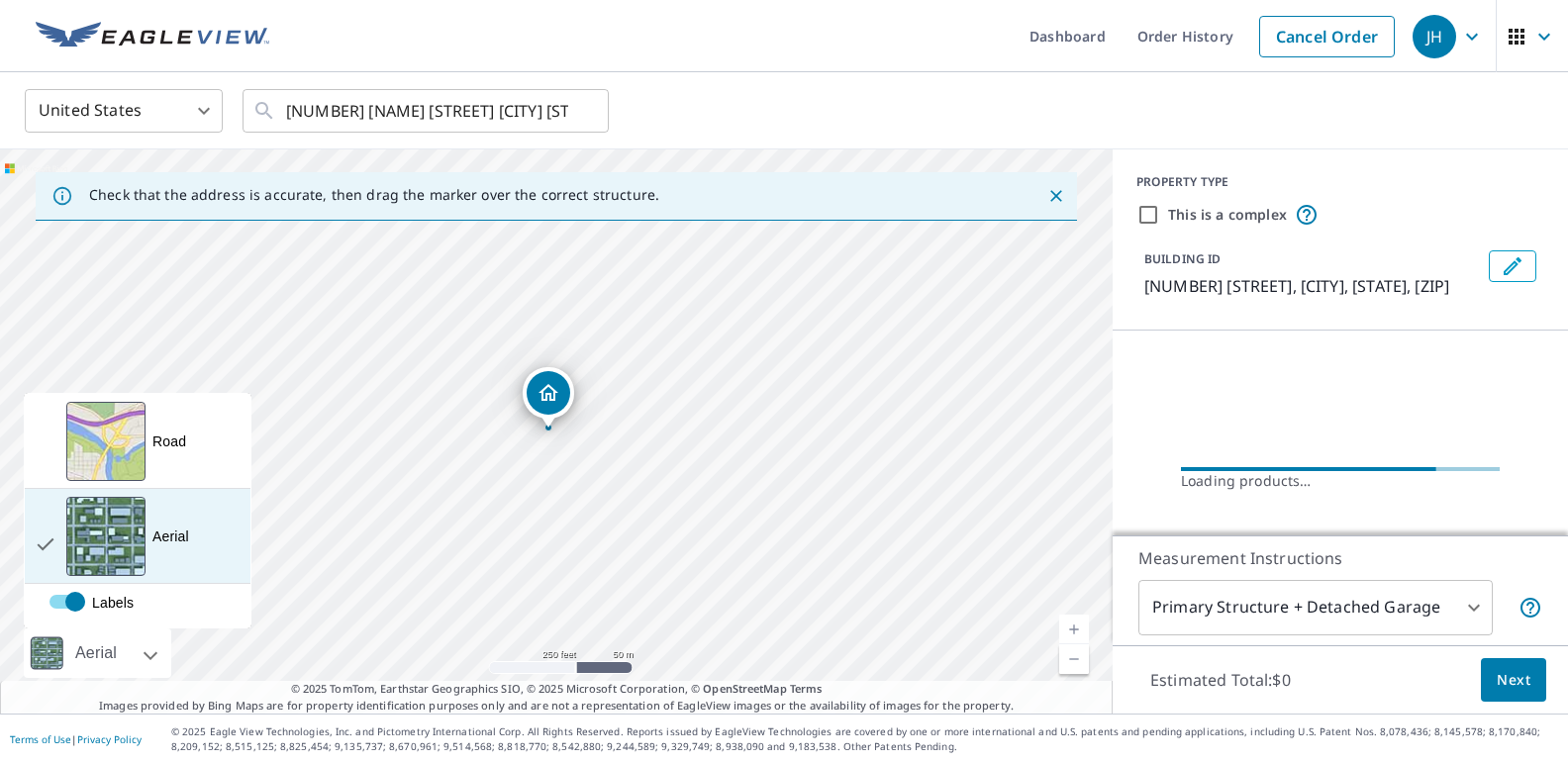 click on "Aerial" at bounding box center (170, 536) 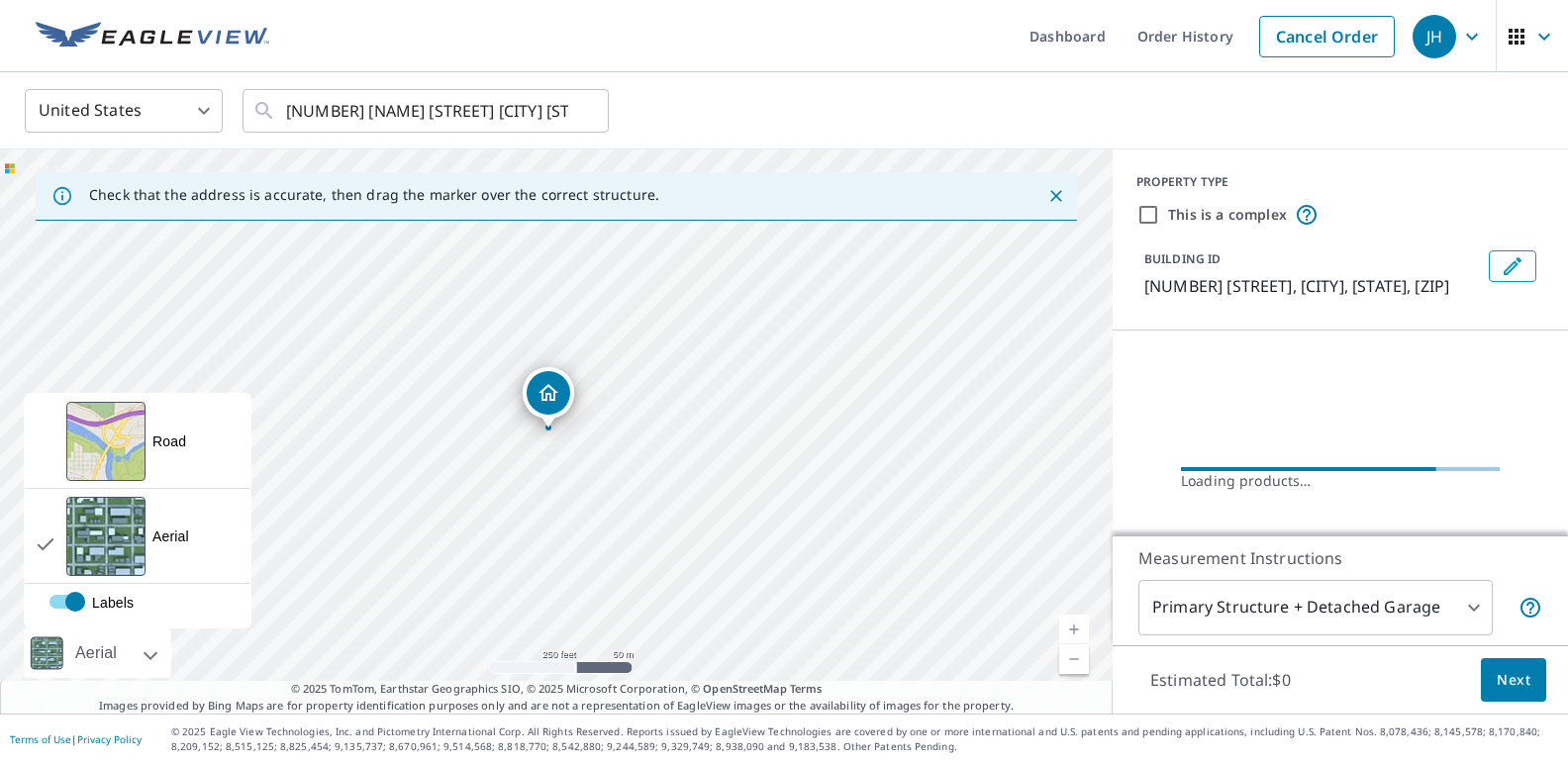 click at bounding box center (129, 653) 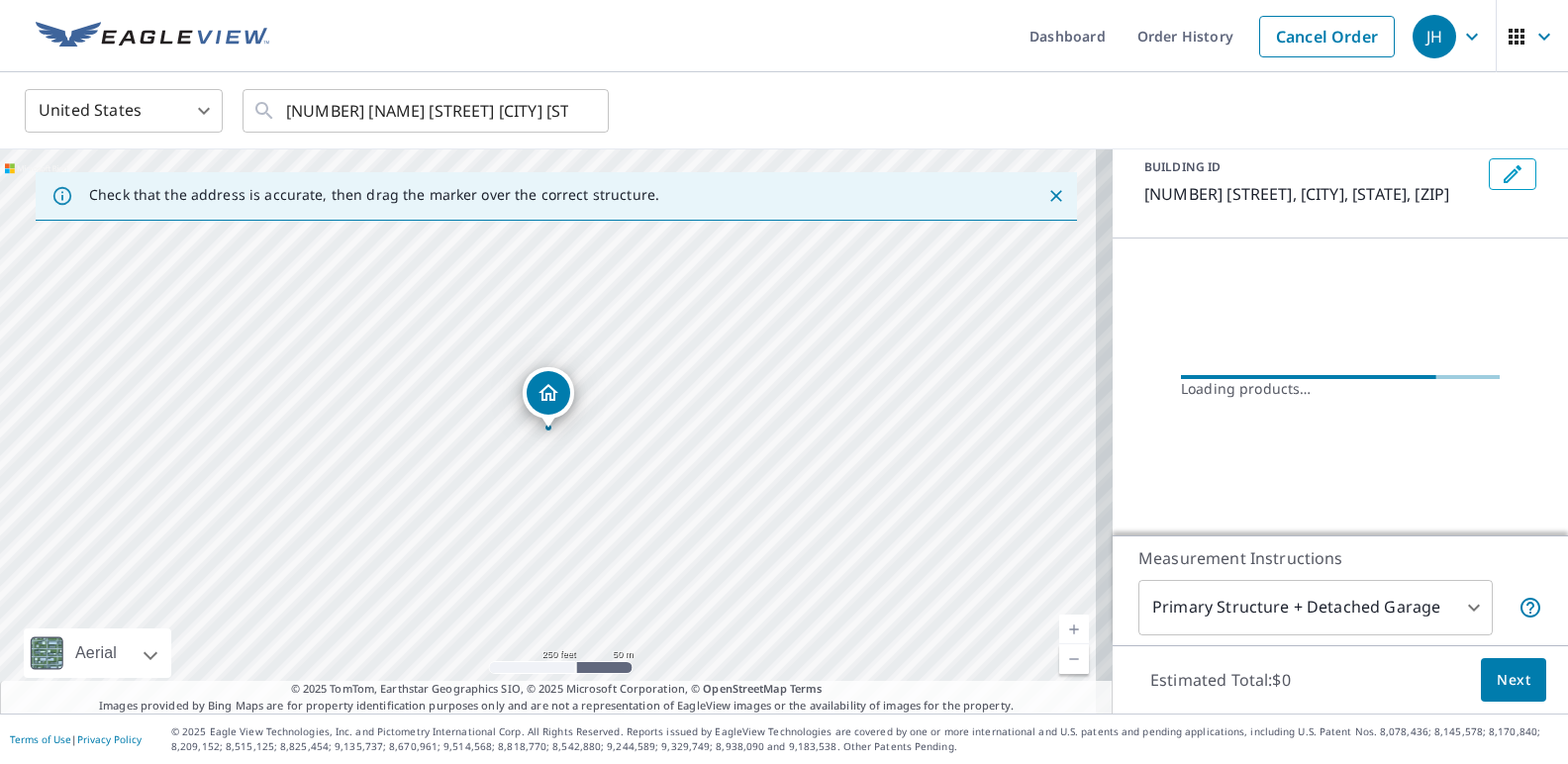 scroll, scrollTop: 0, scrollLeft: 0, axis: both 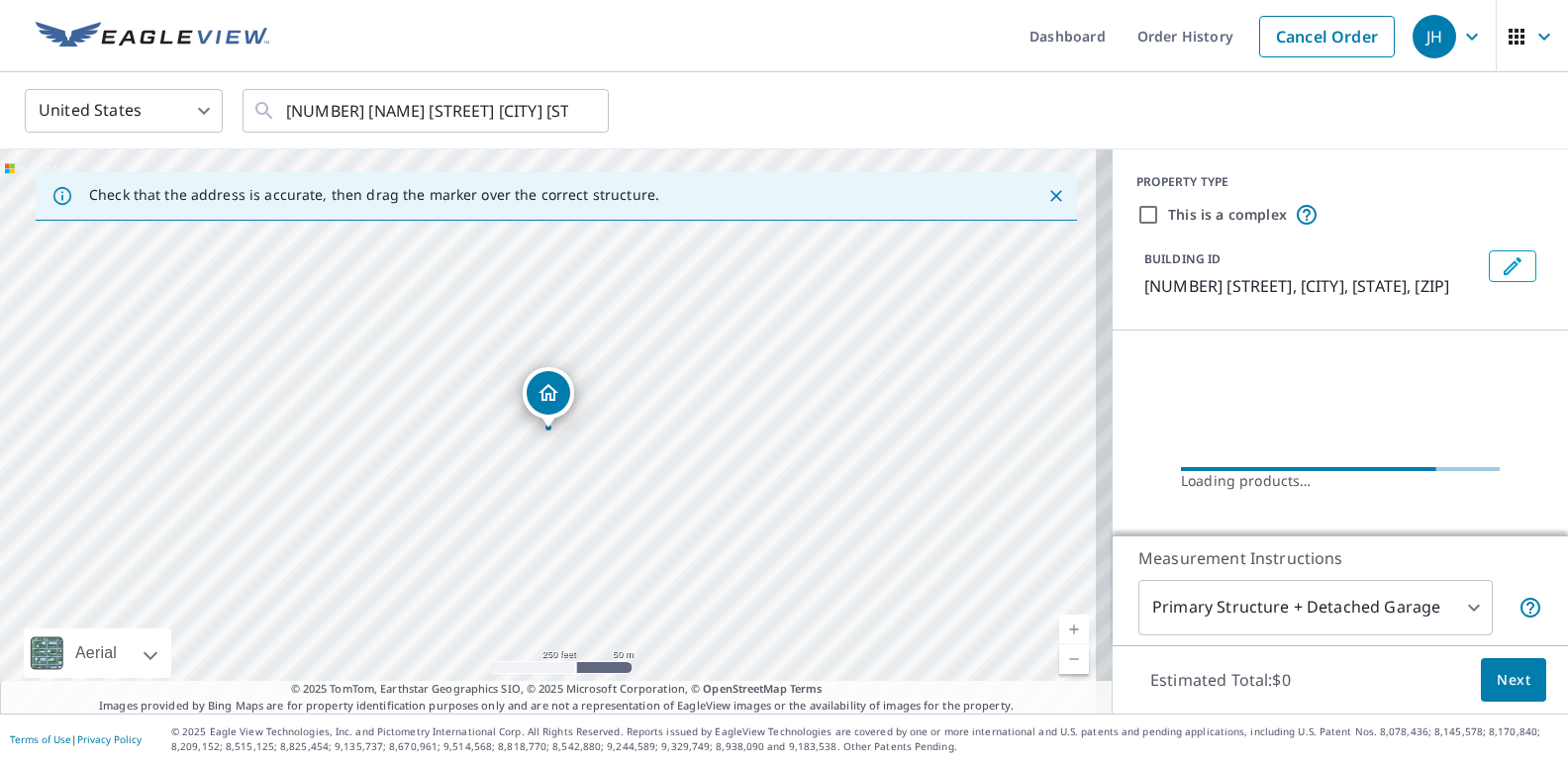click on "Next" at bounding box center [1514, 680] 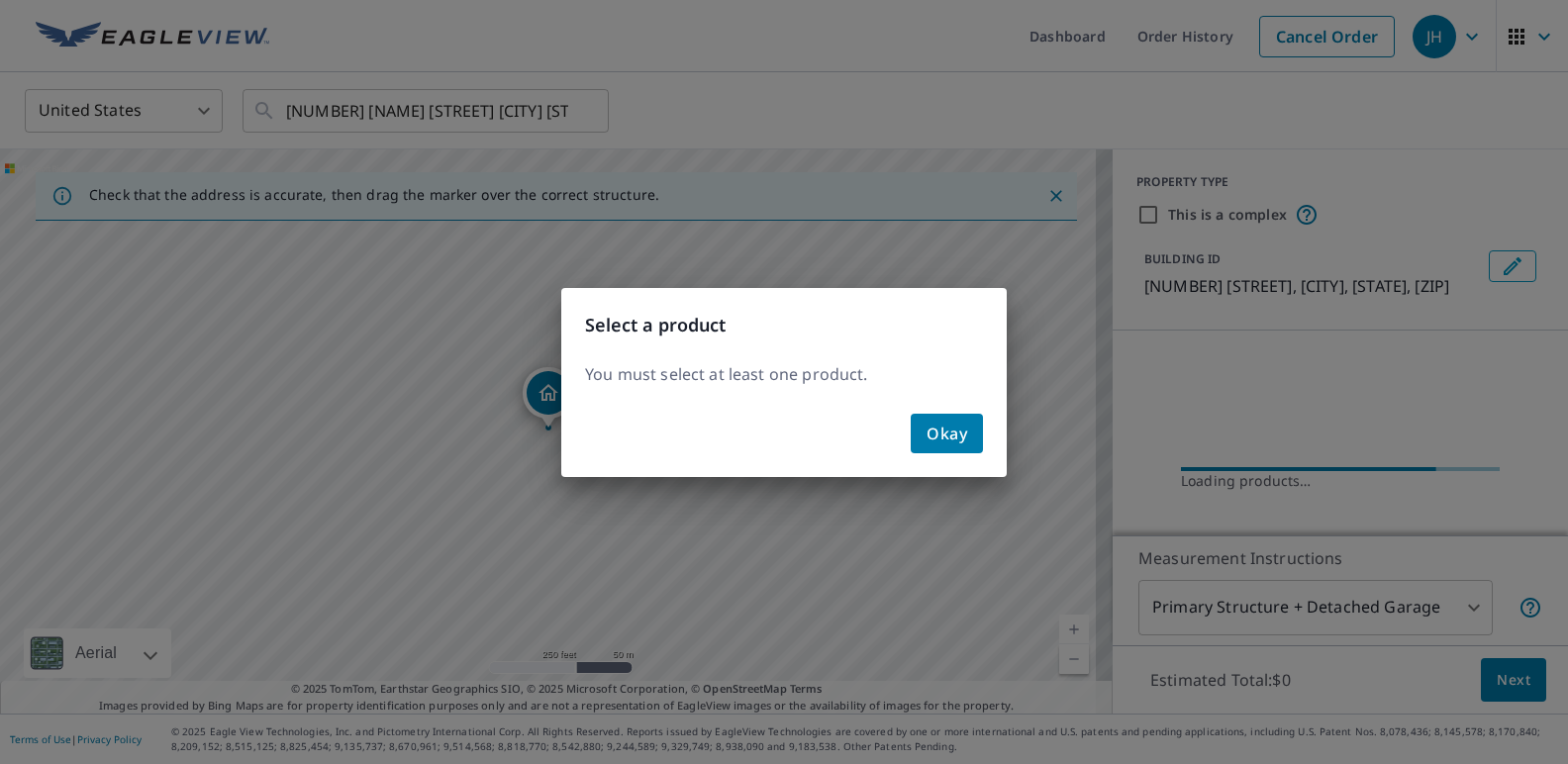 click on "Okay" at bounding box center [946, 433] 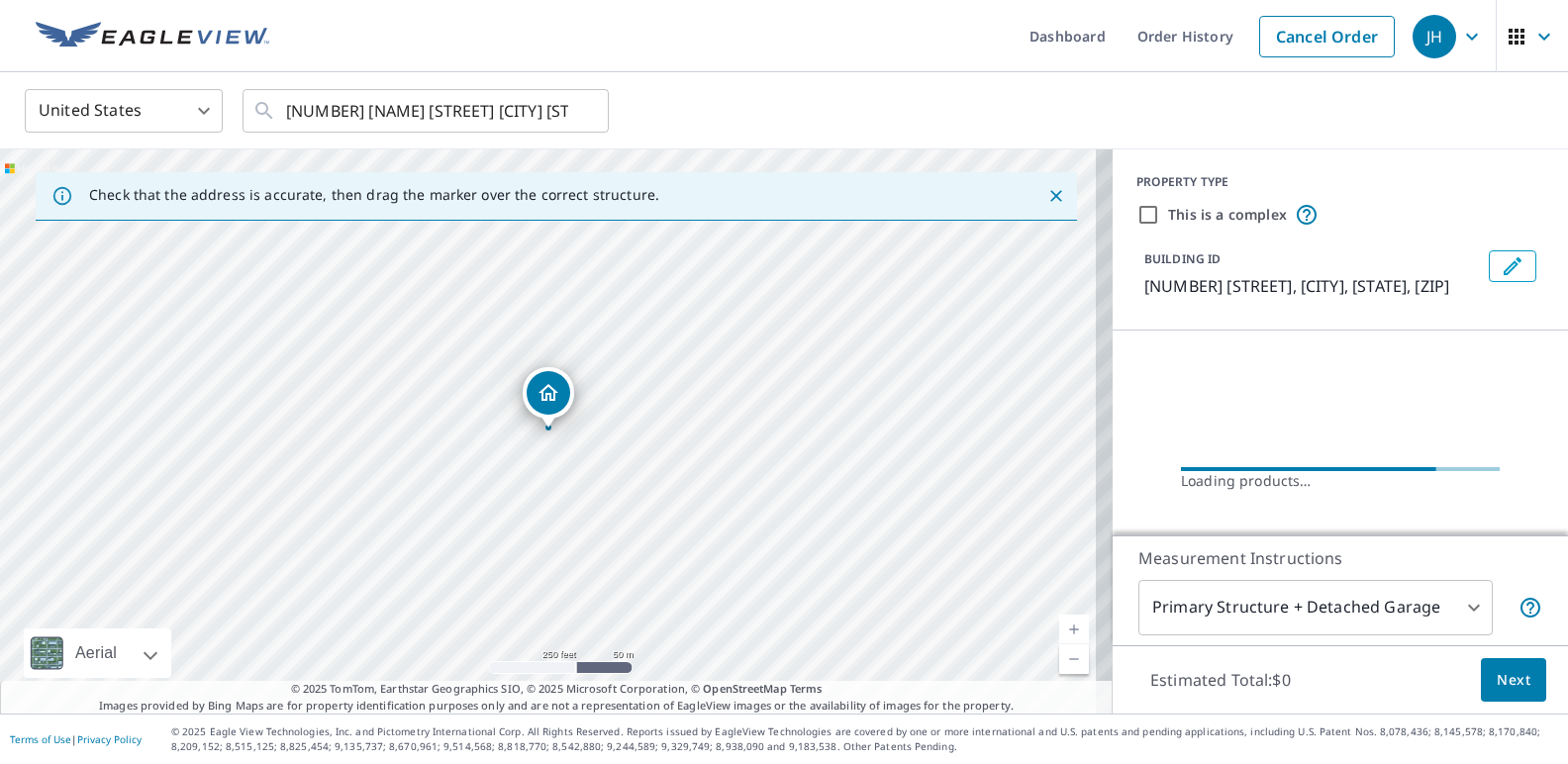 click on "JH JH
Dashboard Order History Cancel Order JH United States US ​ 15612 Katherine Trail Marshall MI 49068 ​ Check that the address is accurate, then drag the marker over the correct structure. 15612 Katherine Trl Marshall, MI 49068 Aerial Road A standard road map Aerial A detailed look from above Labels Labels 250 feet 50 m © 2025 TomTom, © Vexcel Imaging, © 2025 Microsoft Corporation,  © OpenStreetMap Terms © 2025 TomTom, Earthstar Geographics SIO, © 2025 Microsoft Corporation, ©   OpenStreetMap   Terms Images provided by Bing Maps are for property identification purposes only and are not a representation of EagleView images or the availability of images for the property. PROPERTY TYPE This is a complex BUILDING ID 15612 Katherine Trl, Marshall, MI, 49068 Loading products… Measurement Instructions Primary Structure + Detached Garage 1 ​ Estimated Total:  $0 Next Terms of Use  |  Privacy Policy" at bounding box center (784, 382) 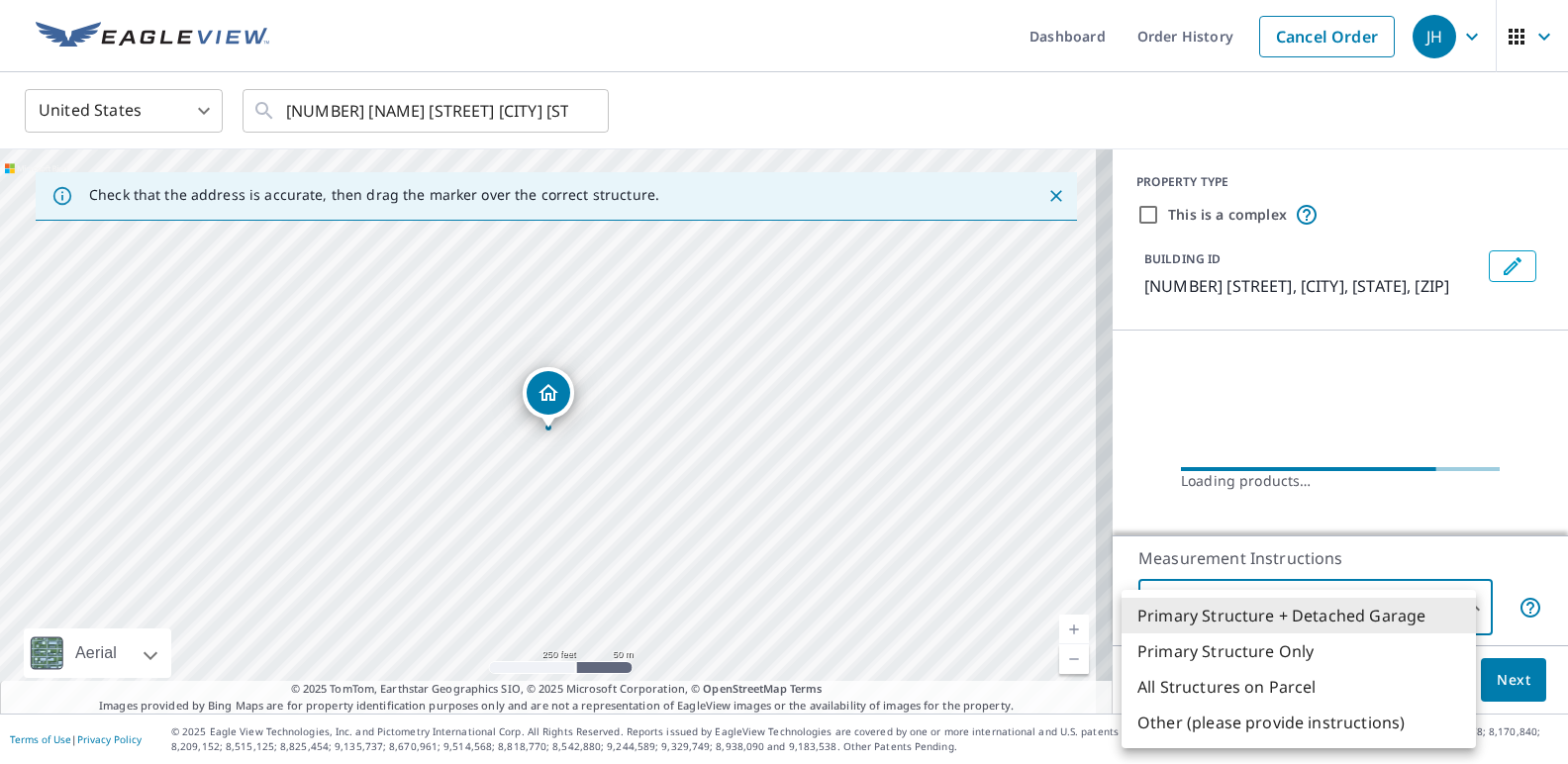 click on "Primary Structure + Detached Garage" at bounding box center (1299, 616) 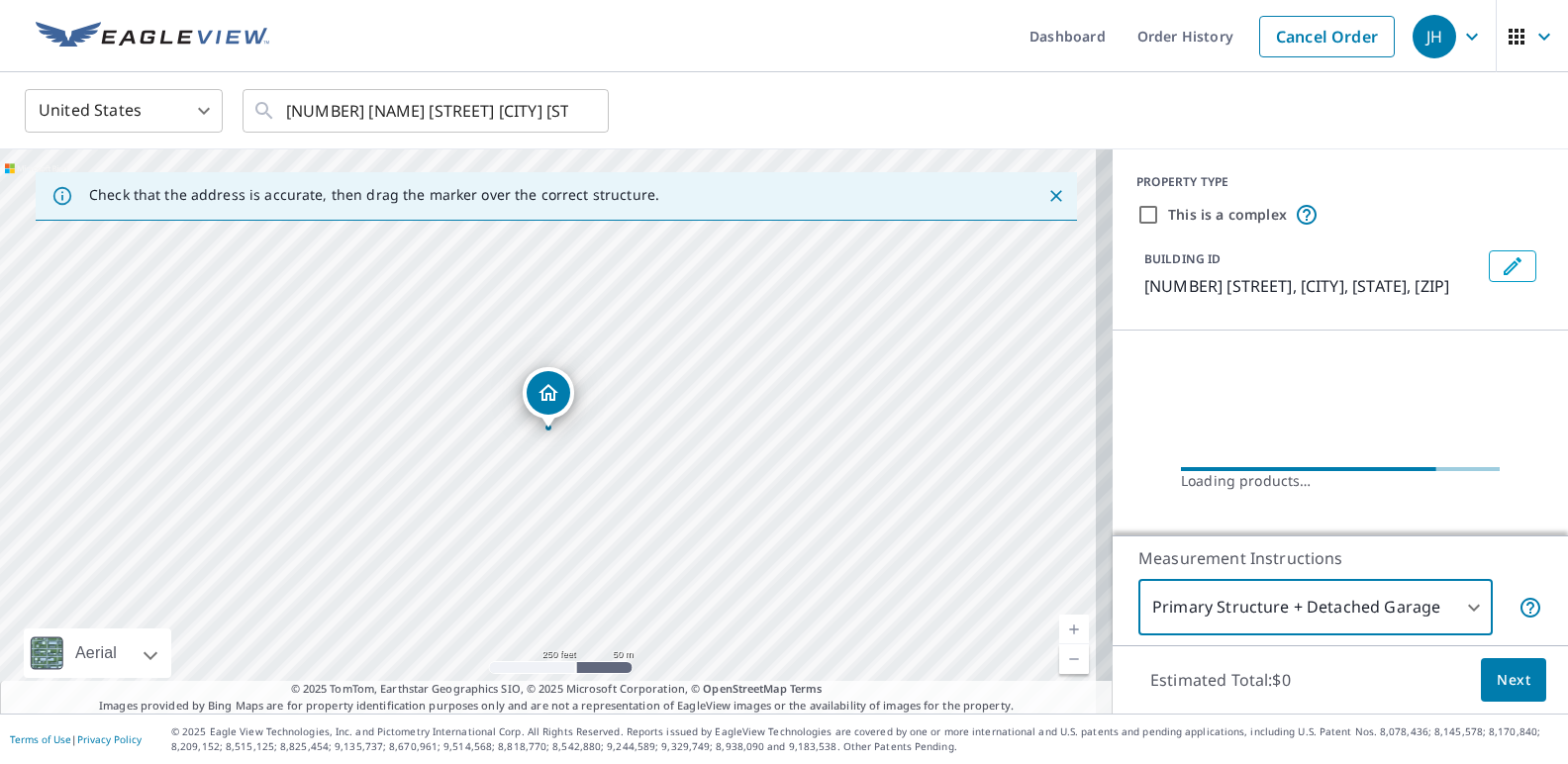 click on "Next" at bounding box center (1514, 680) 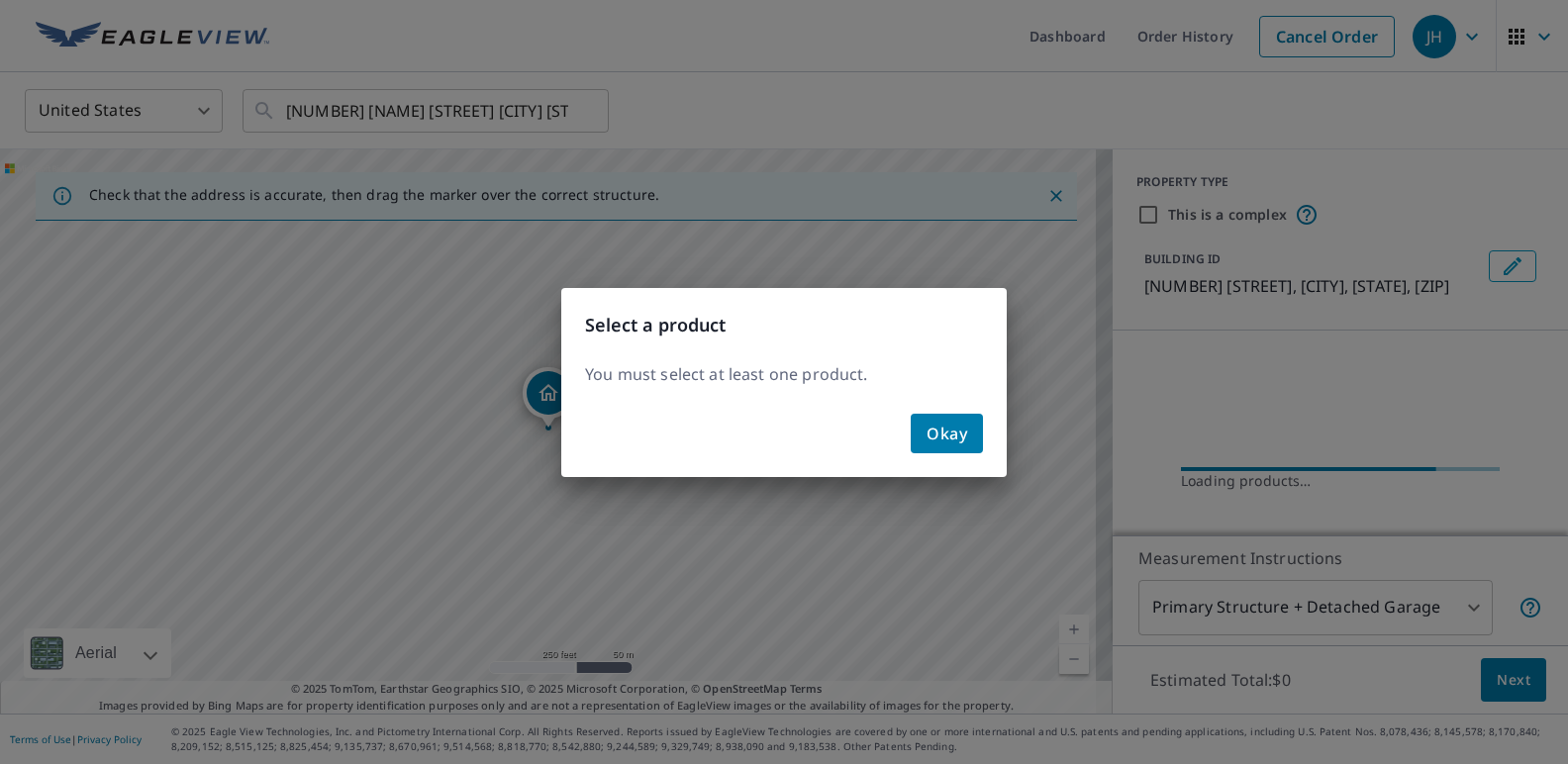 click on "Okay" at bounding box center (946, 433) 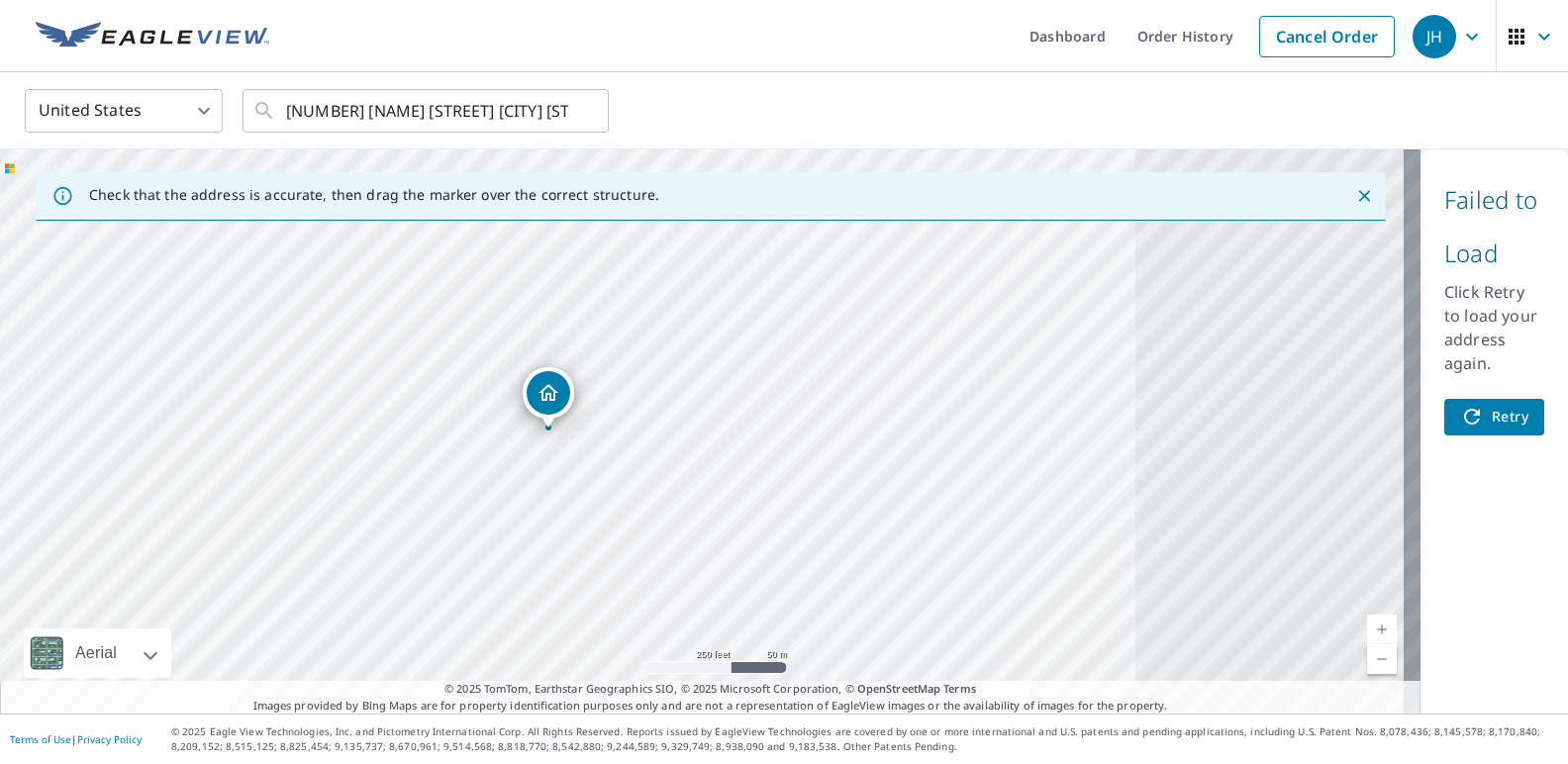 click on "Retry" at bounding box center (1494, 417) 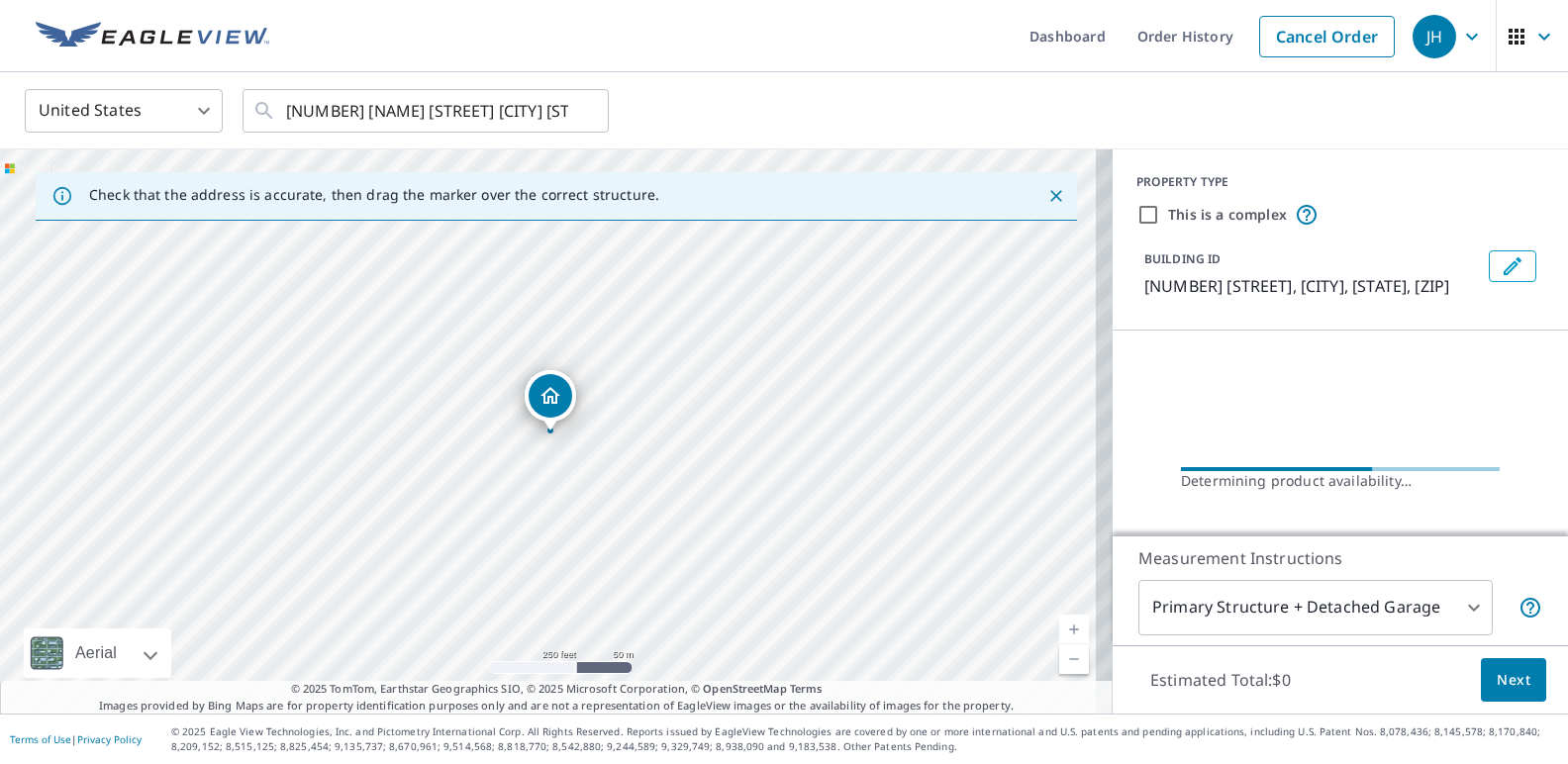 drag, startPoint x: 708, startPoint y: 397, endPoint x: 556, endPoint y: 400, distance: 152.0296 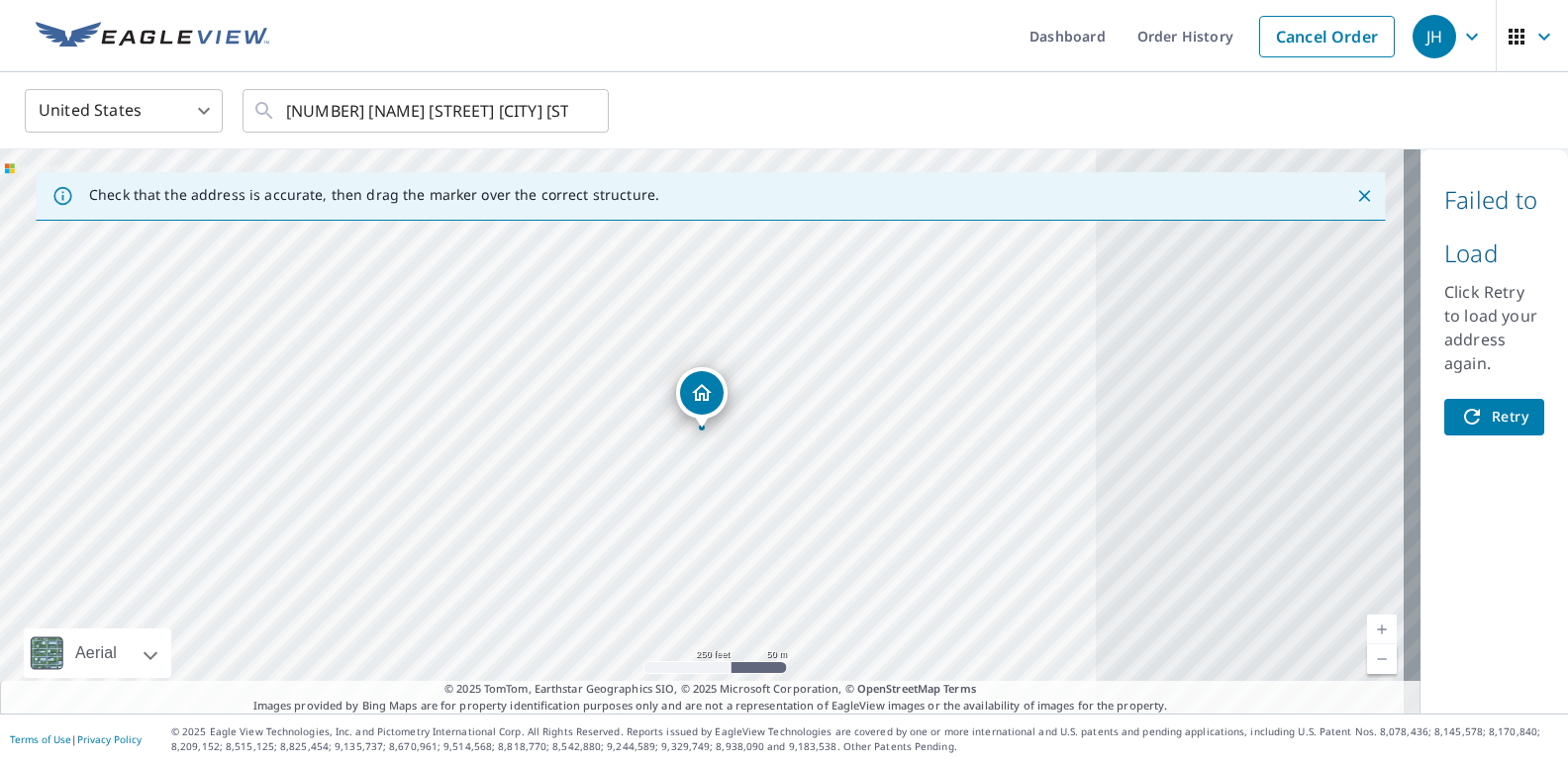 click 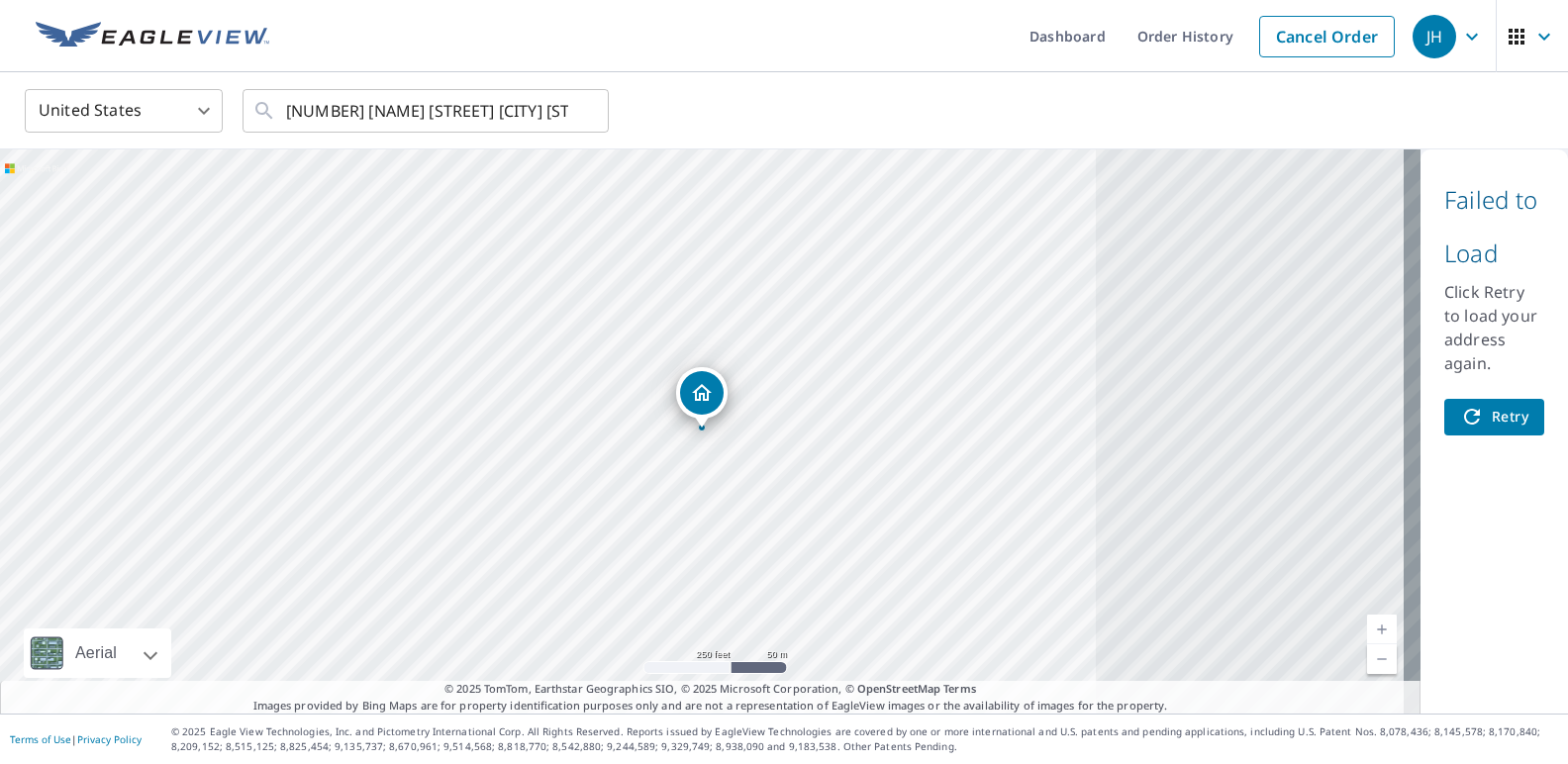 click on "Retry" at bounding box center (1494, 417) 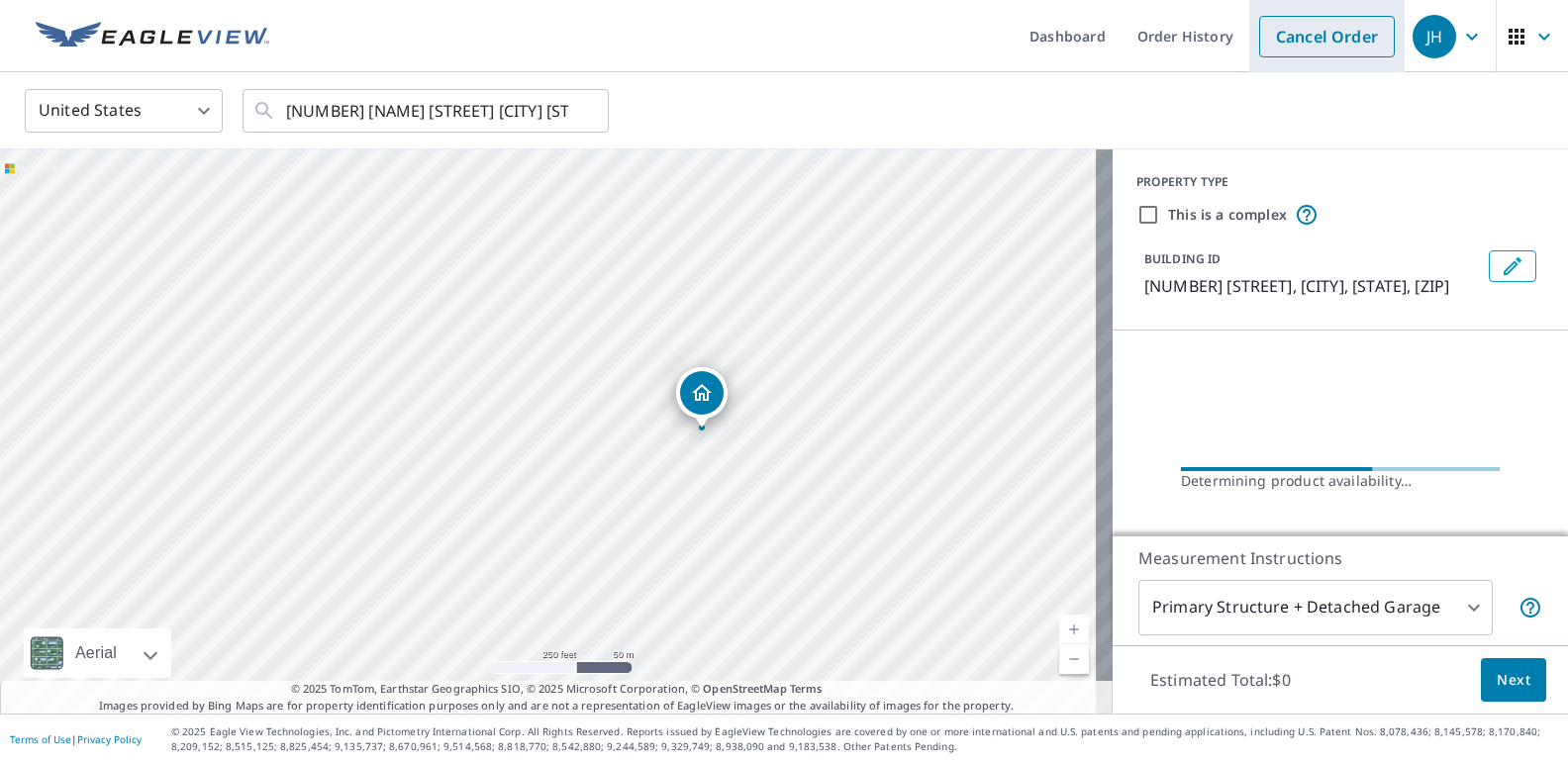click on "Cancel Order" at bounding box center (1326, 37) 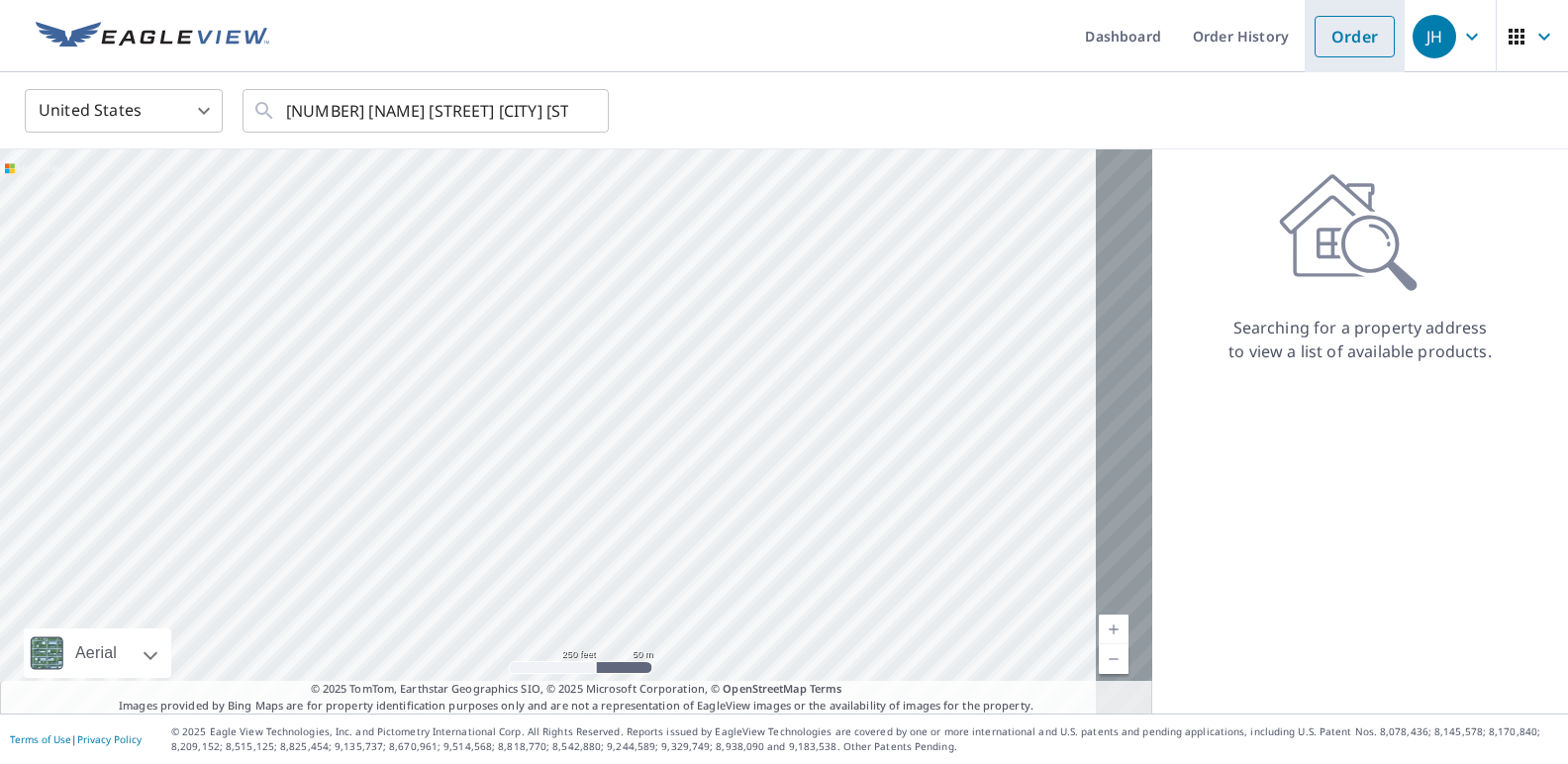type 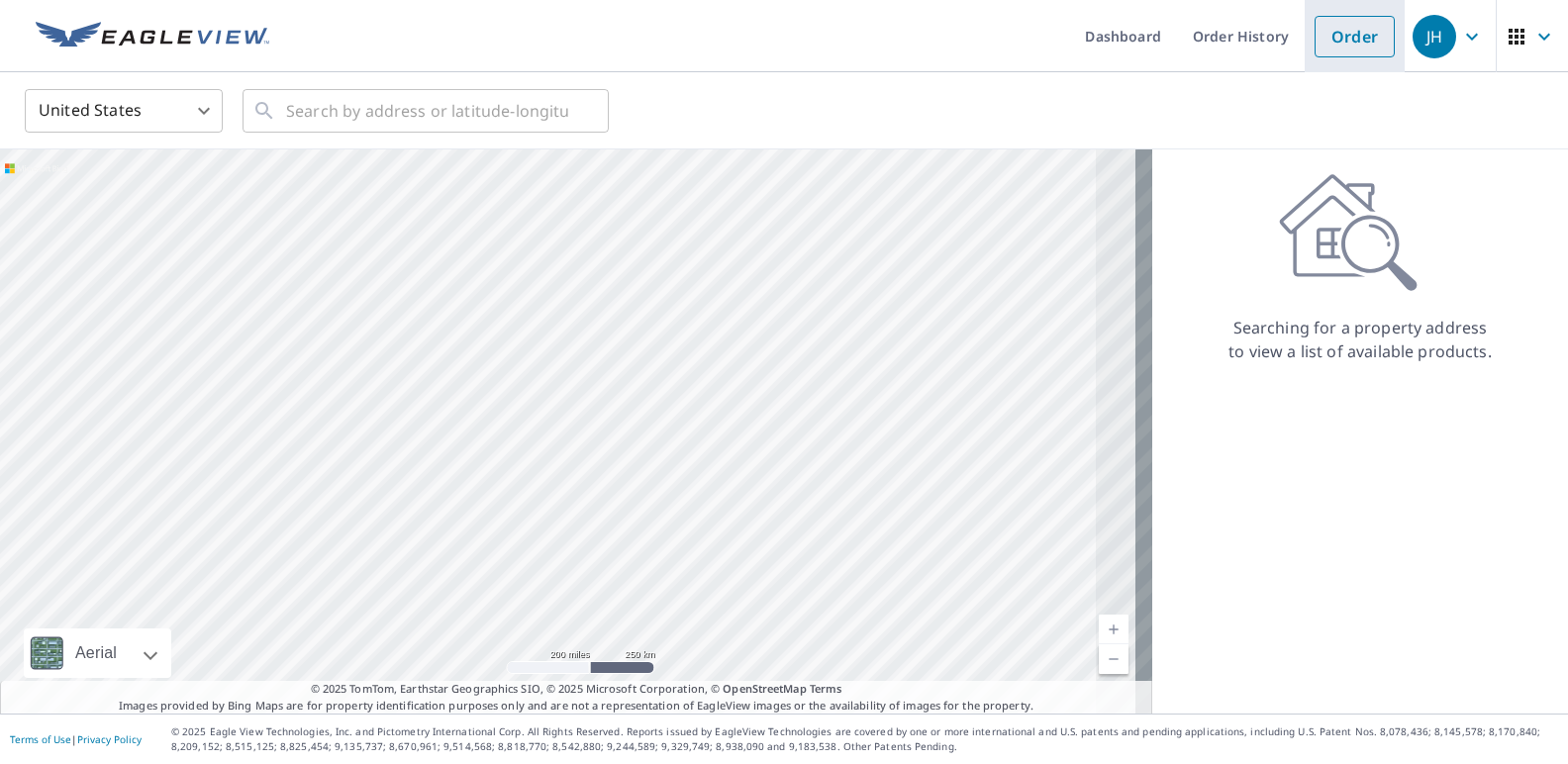 click on "Order" at bounding box center (1354, 37) 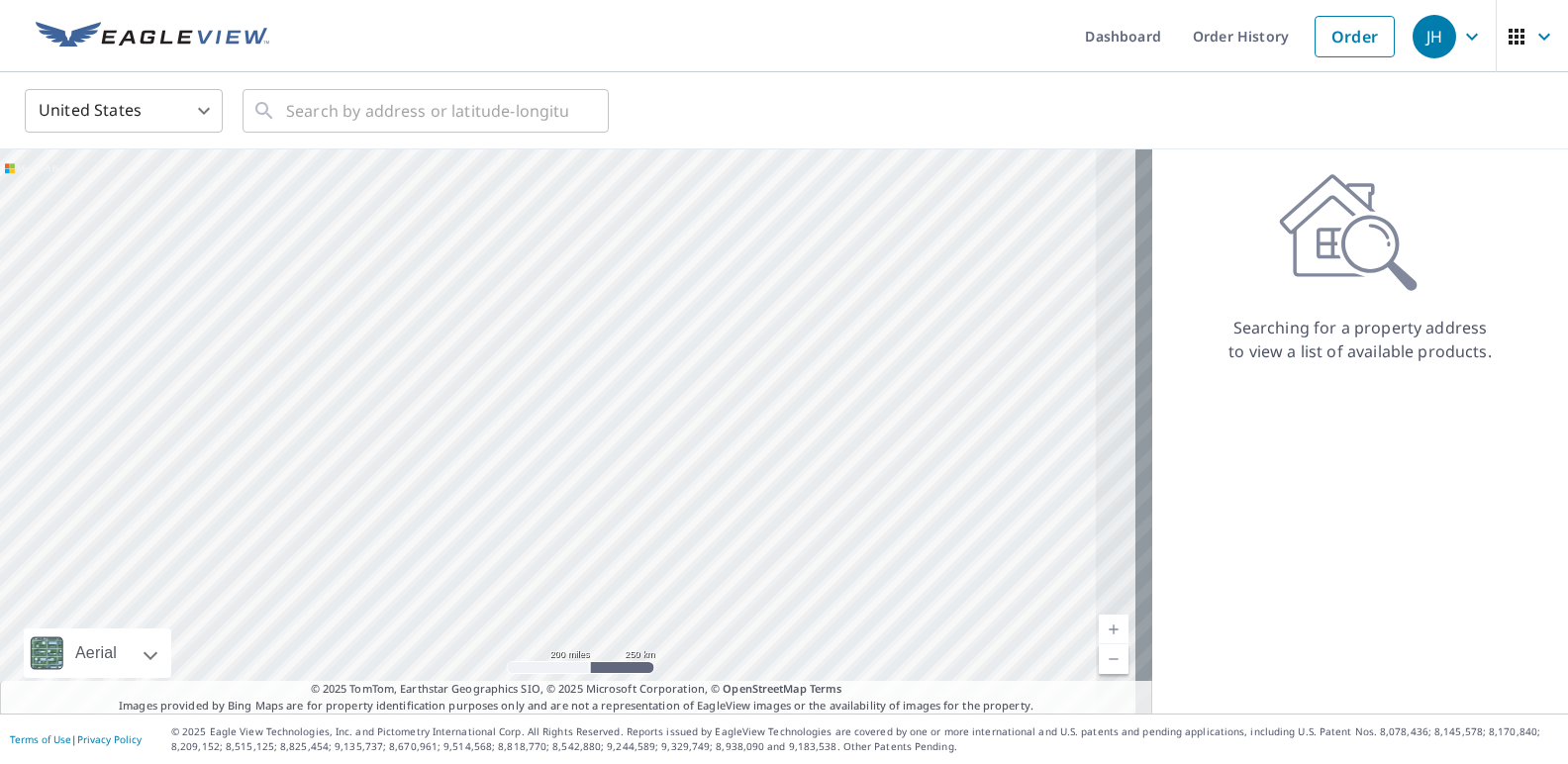 click 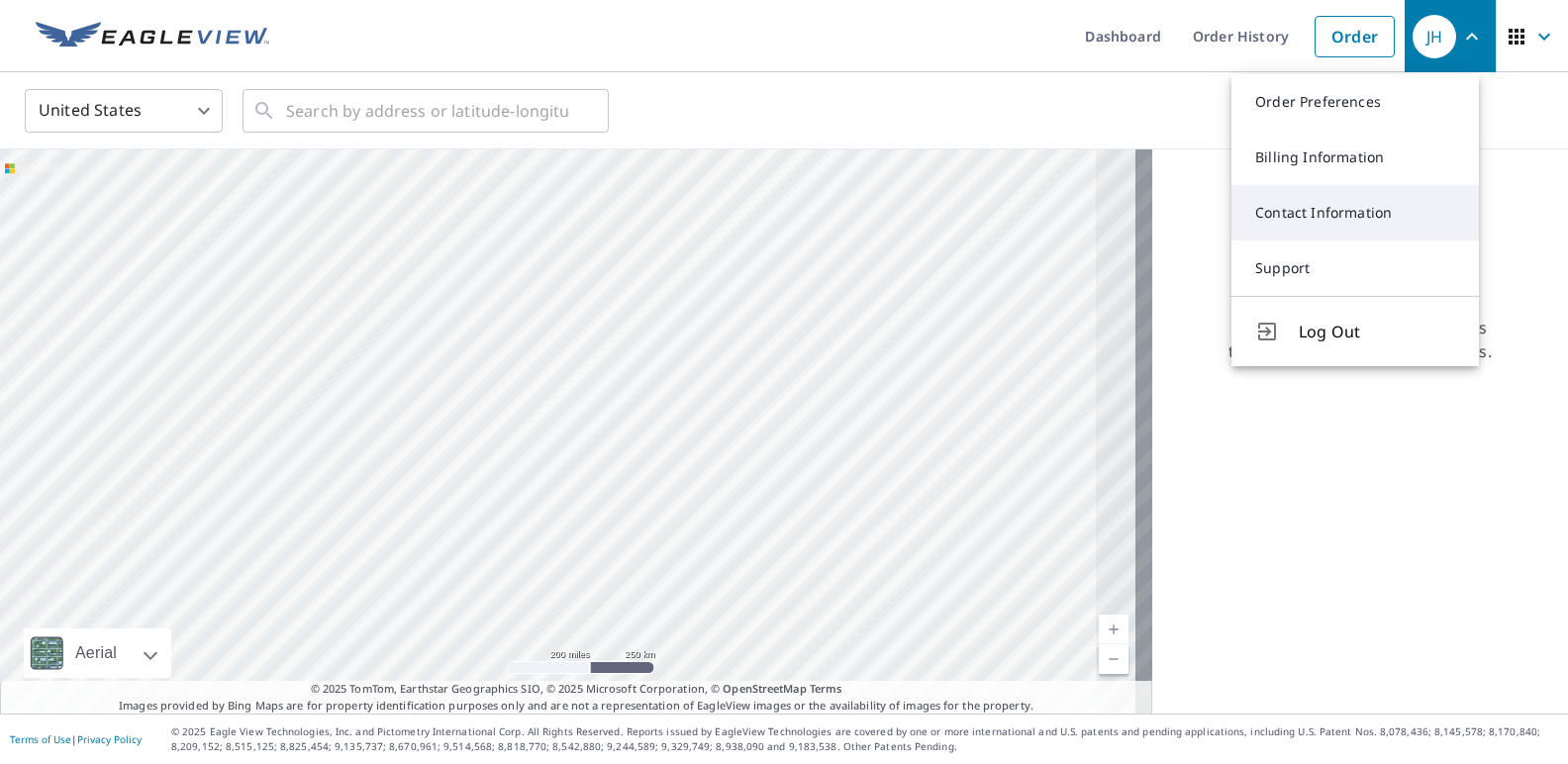 click on "Contact Information" at bounding box center [1355, 213] 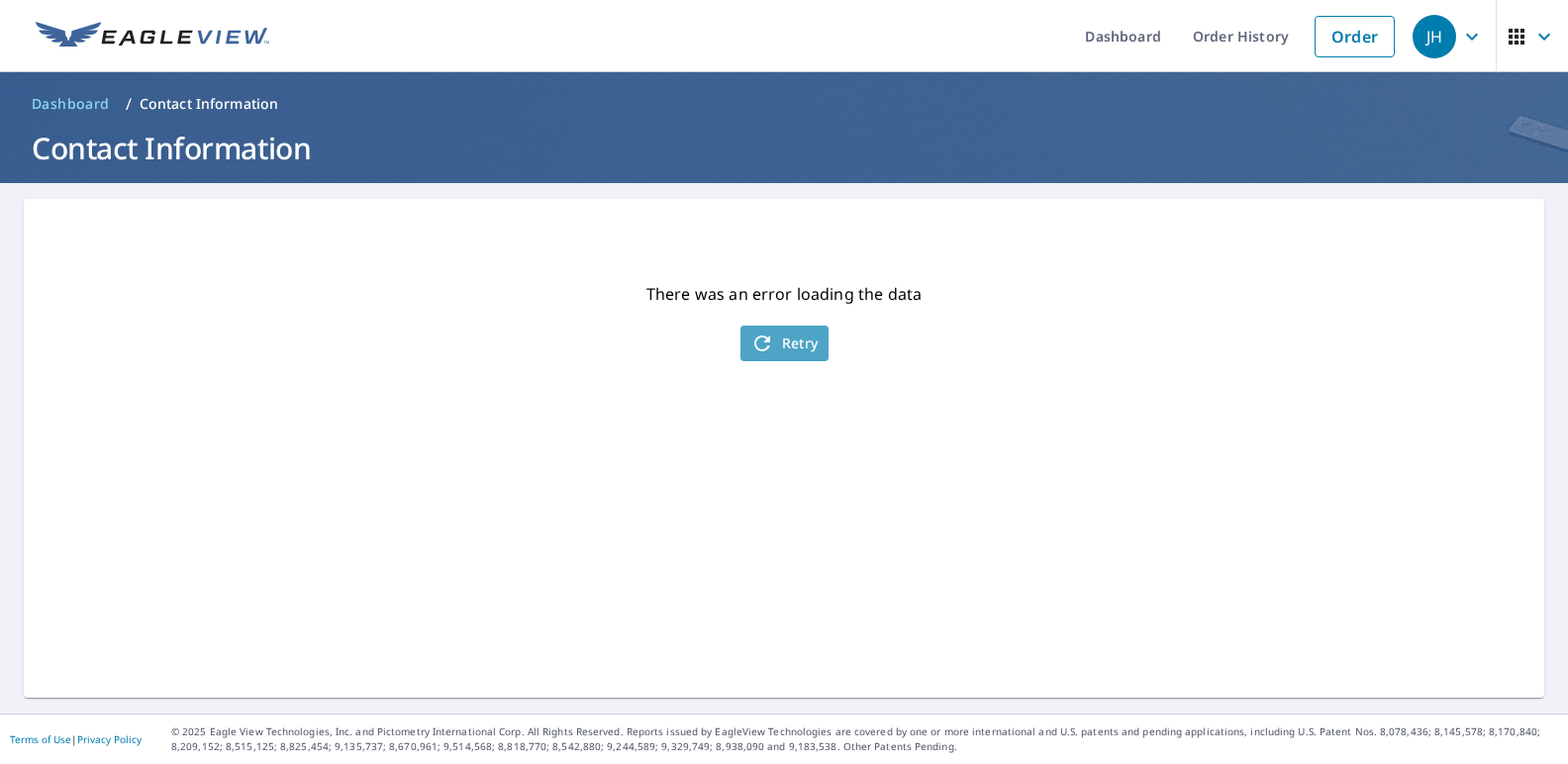 click on "Retry" at bounding box center (784, 343) 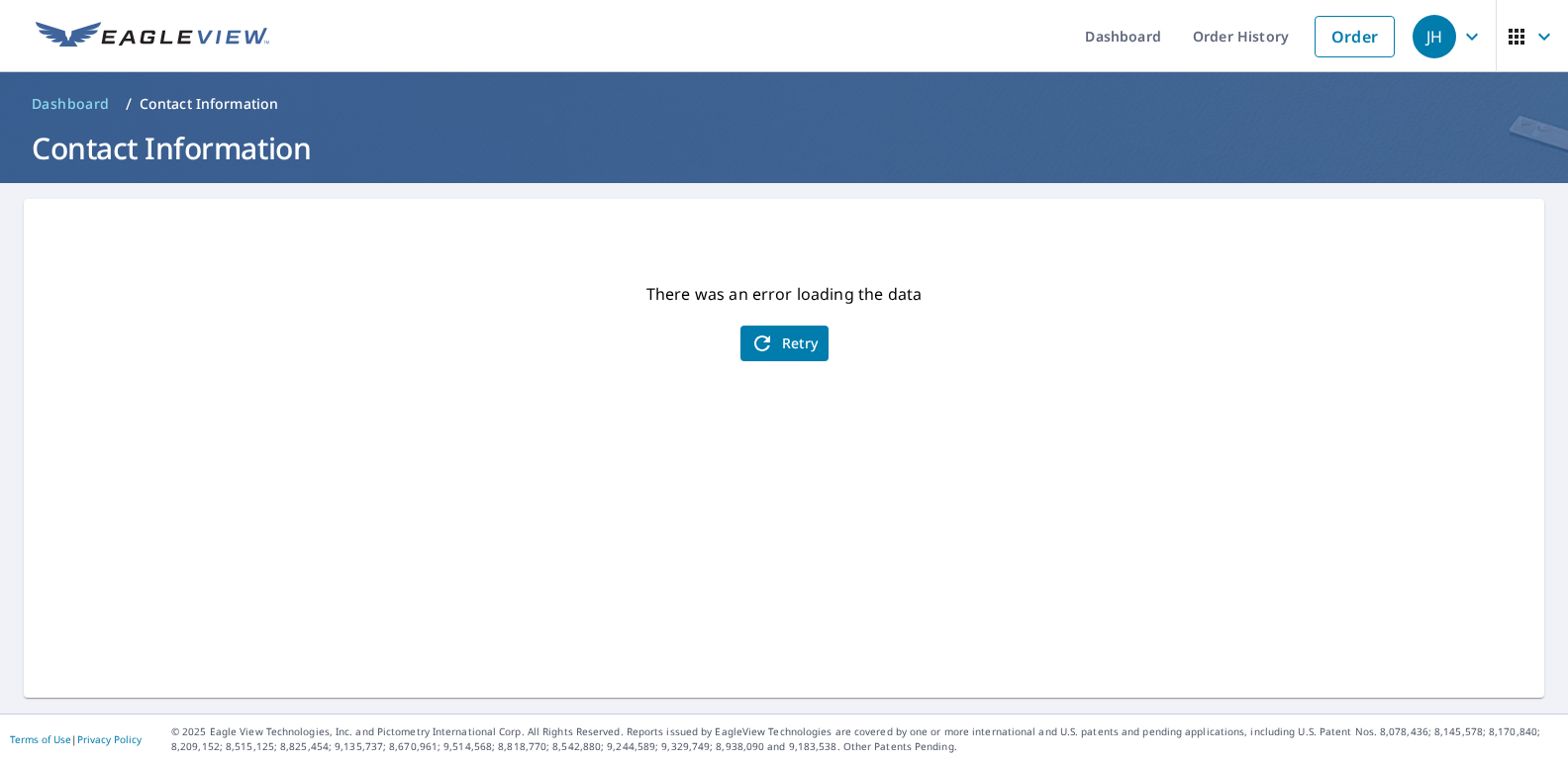 click 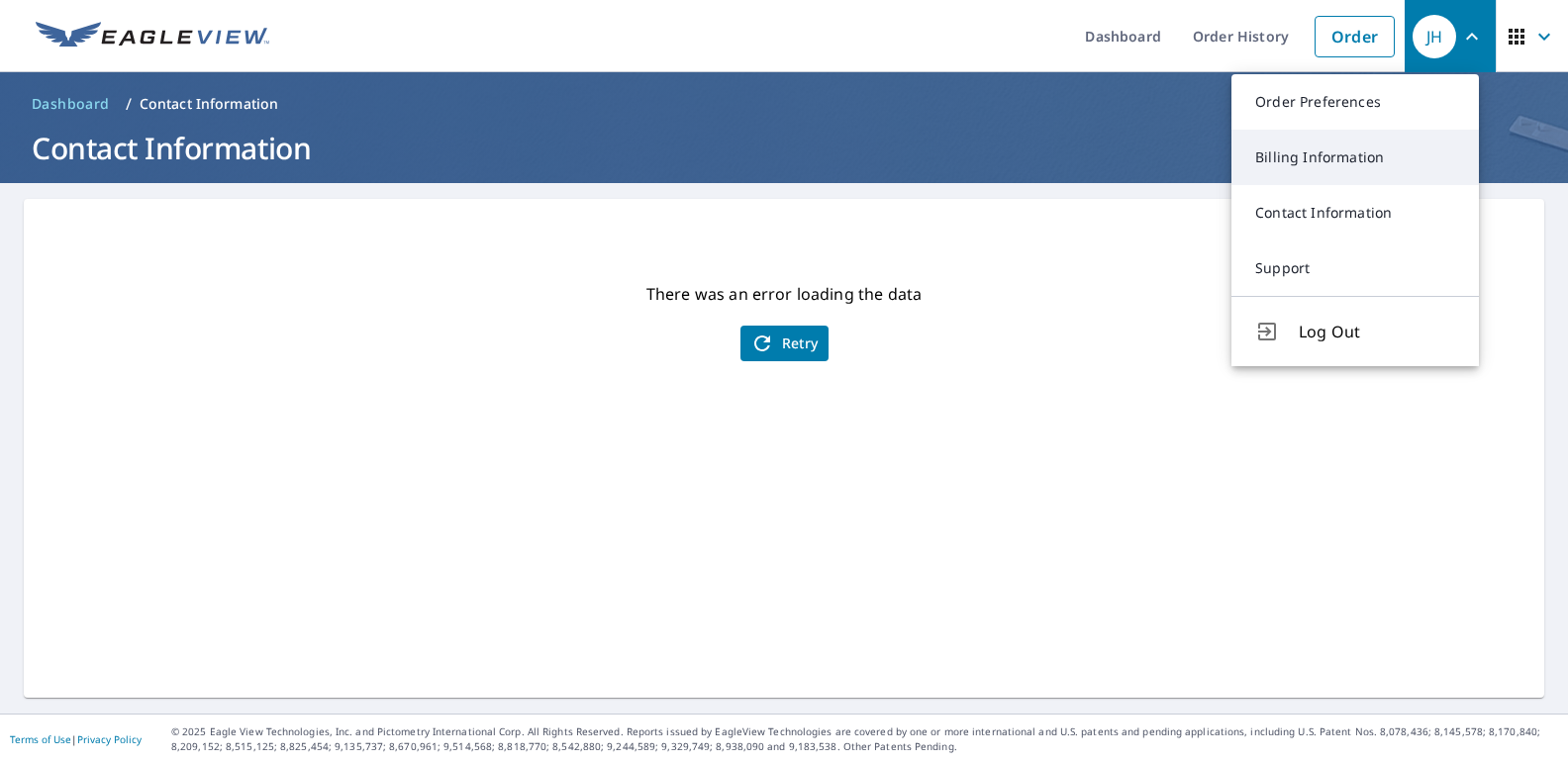 click on "Billing Information" at bounding box center (1355, 157) 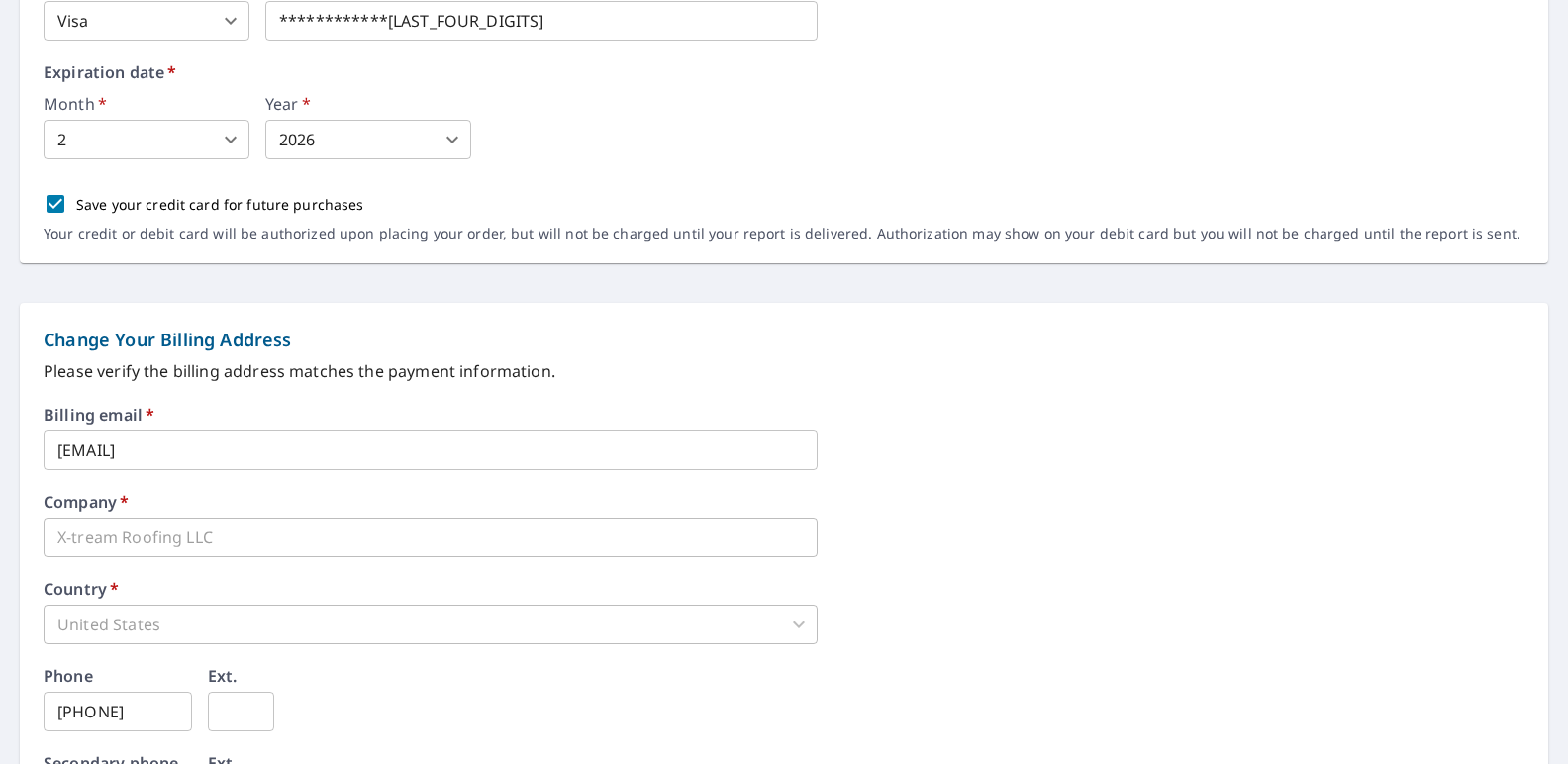 scroll, scrollTop: 891, scrollLeft: 0, axis: vertical 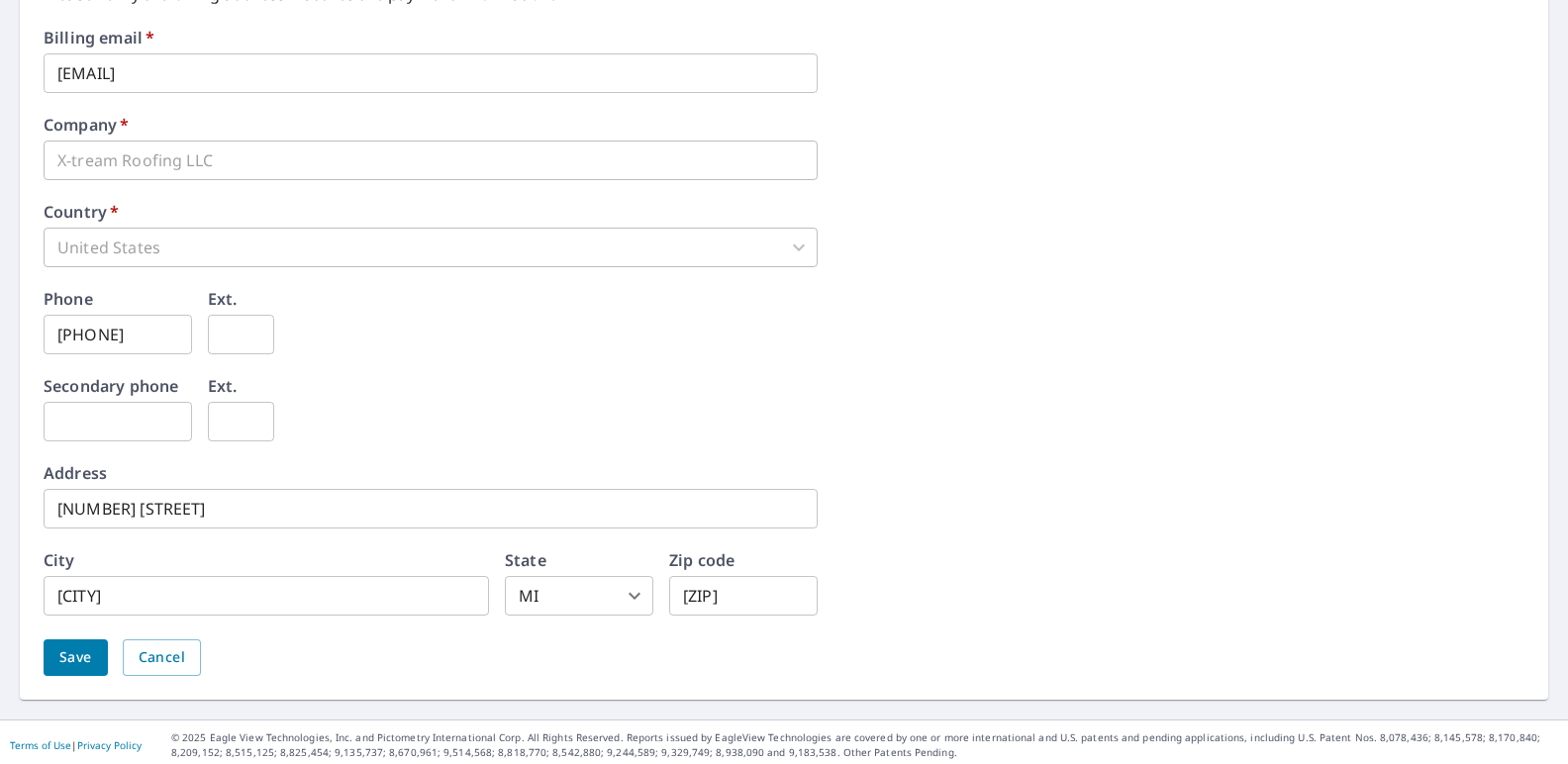 click on "269-963-9484" at bounding box center [118, 334] 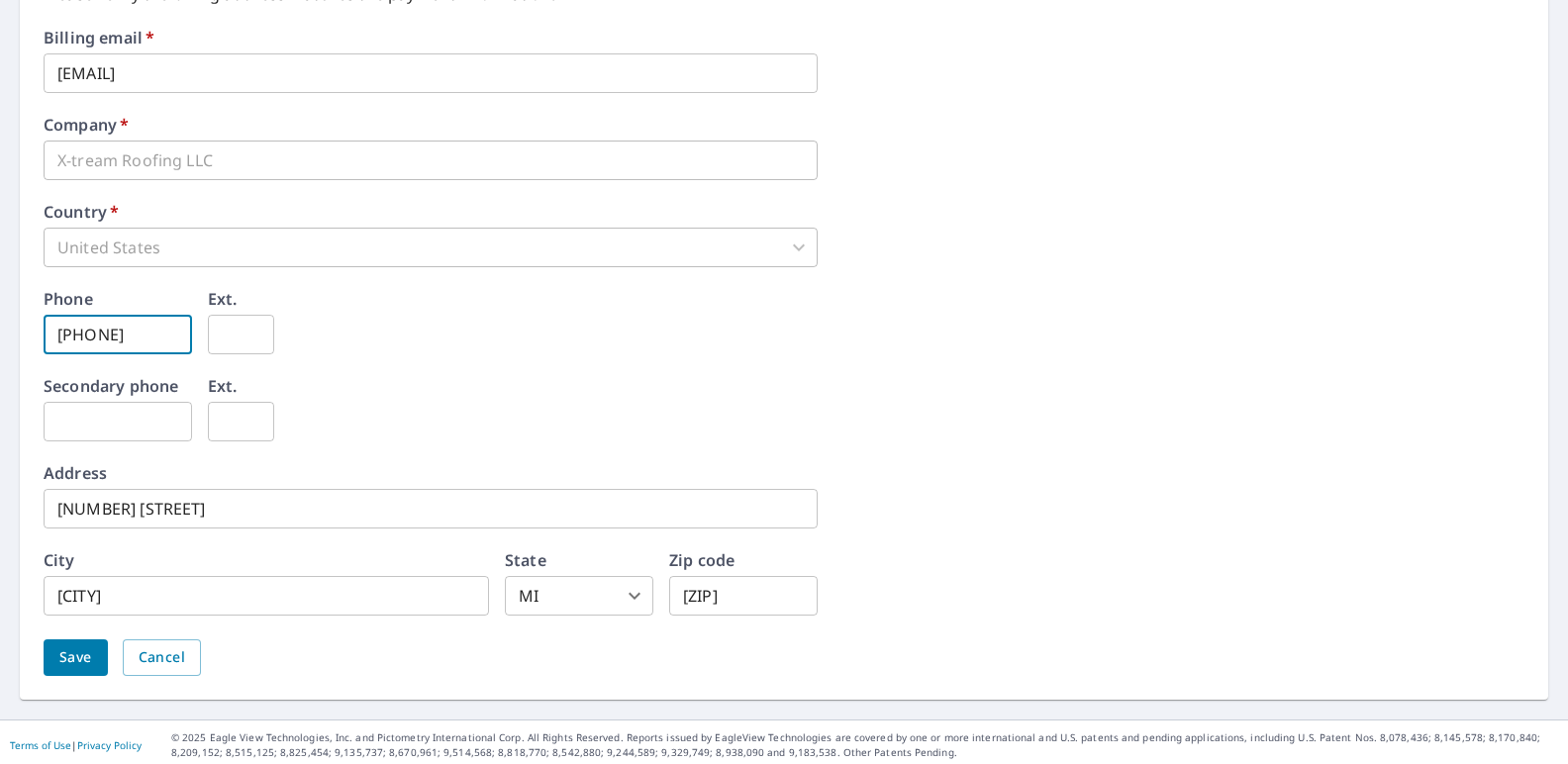 type on "269-719-2528" 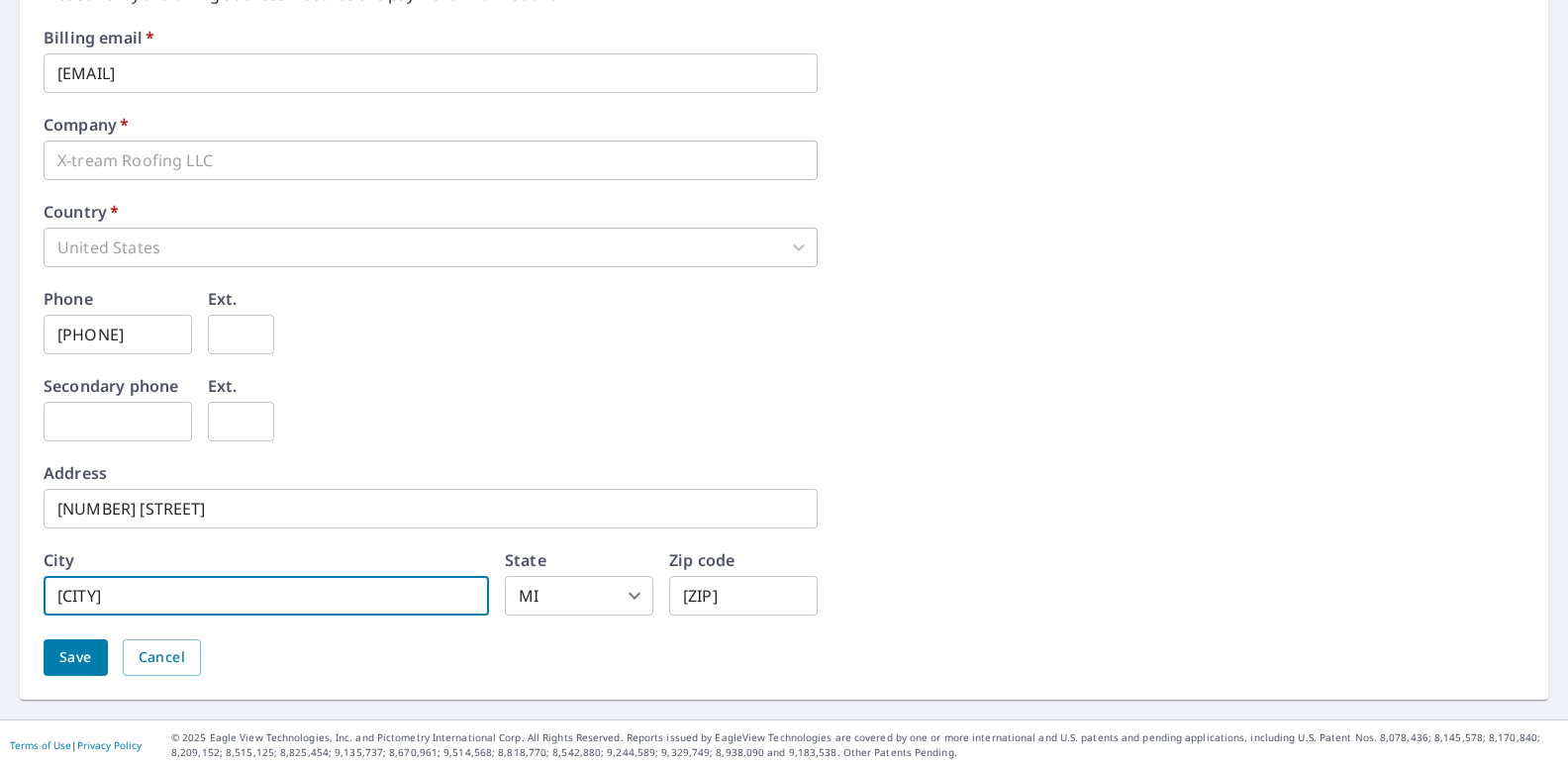type on "Battle Creek" 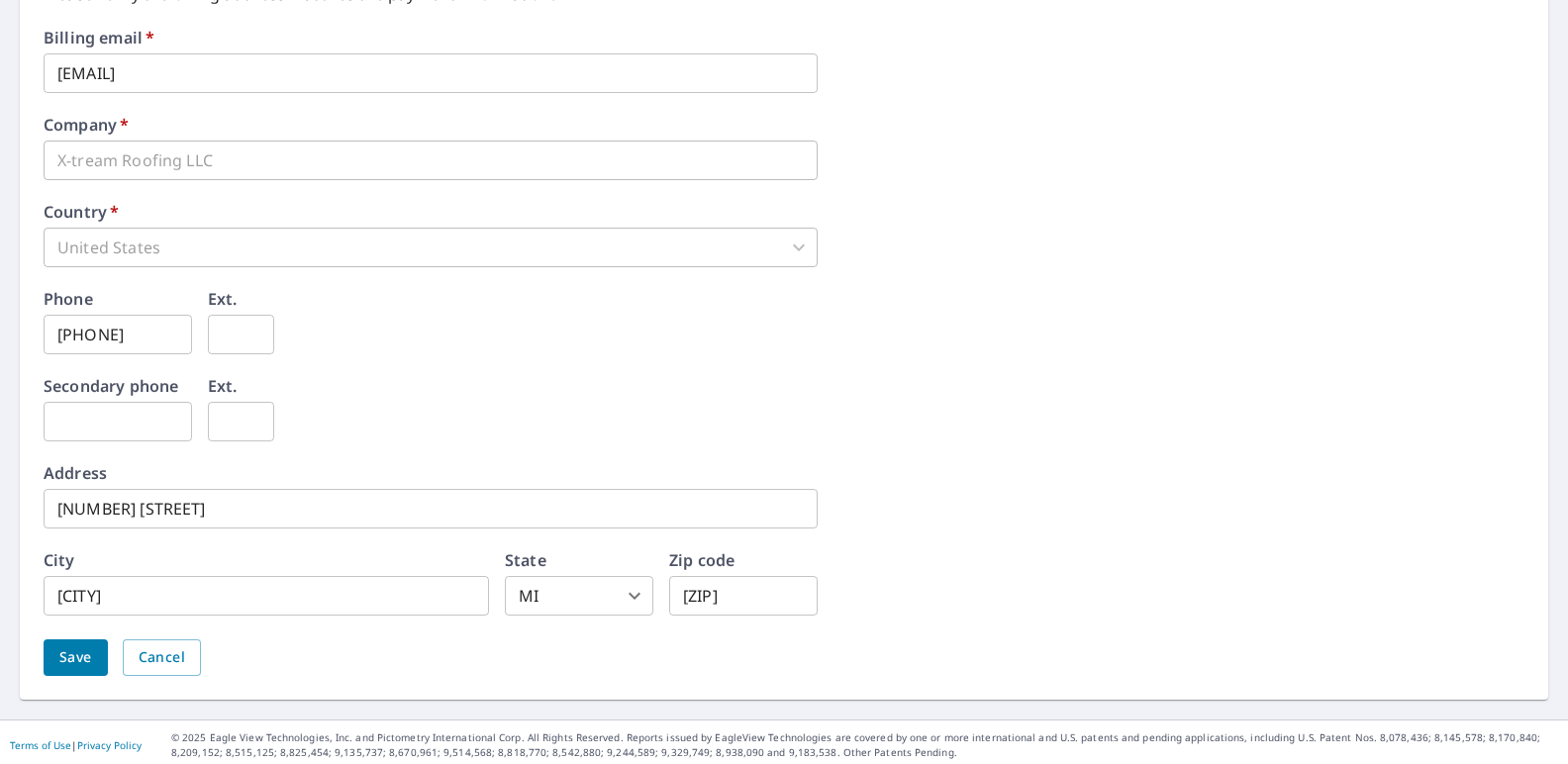 click on "X-tream Roofing LLC" at bounding box center [431, 160] 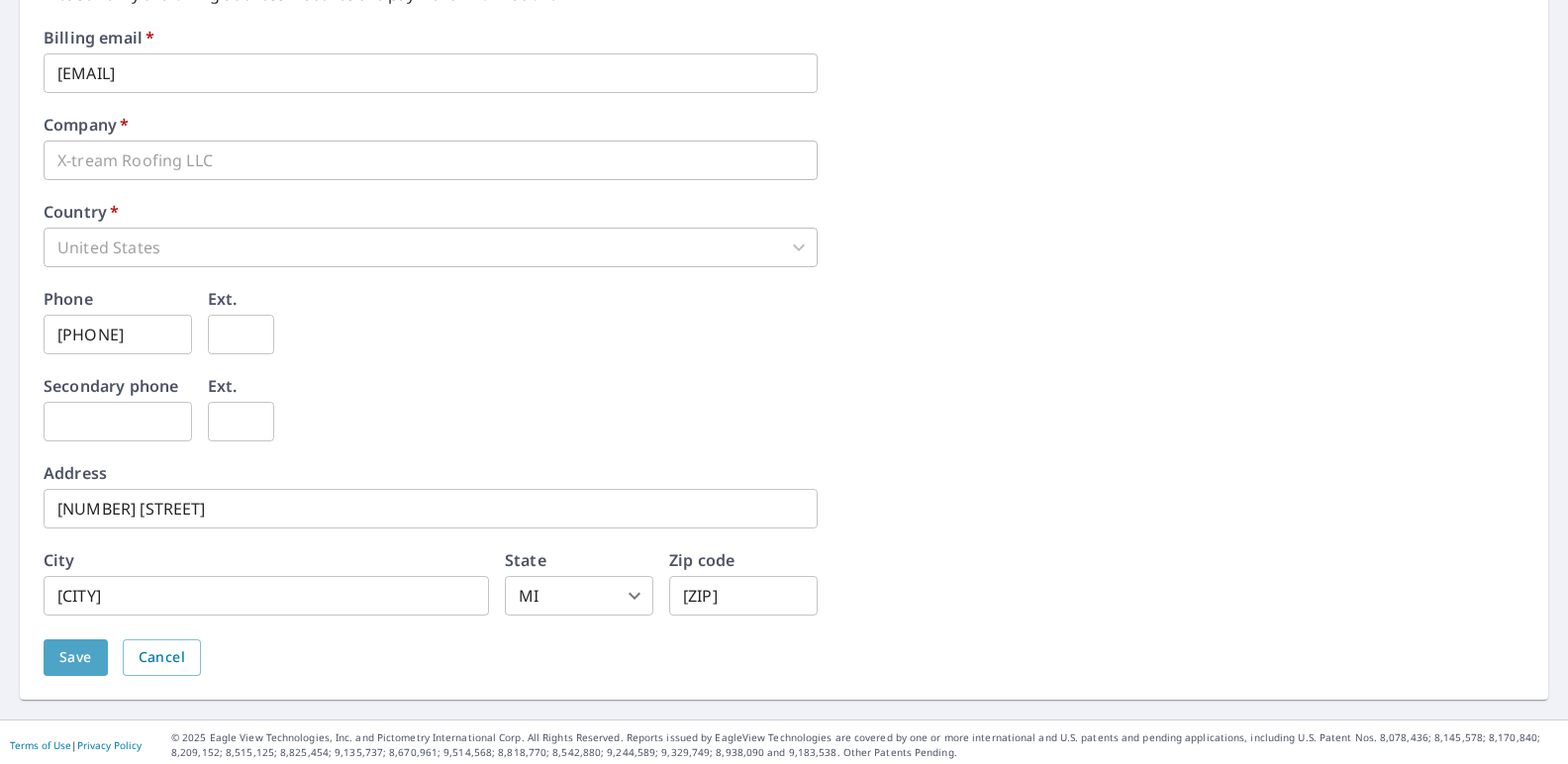 click on "Save" at bounding box center (75, 657) 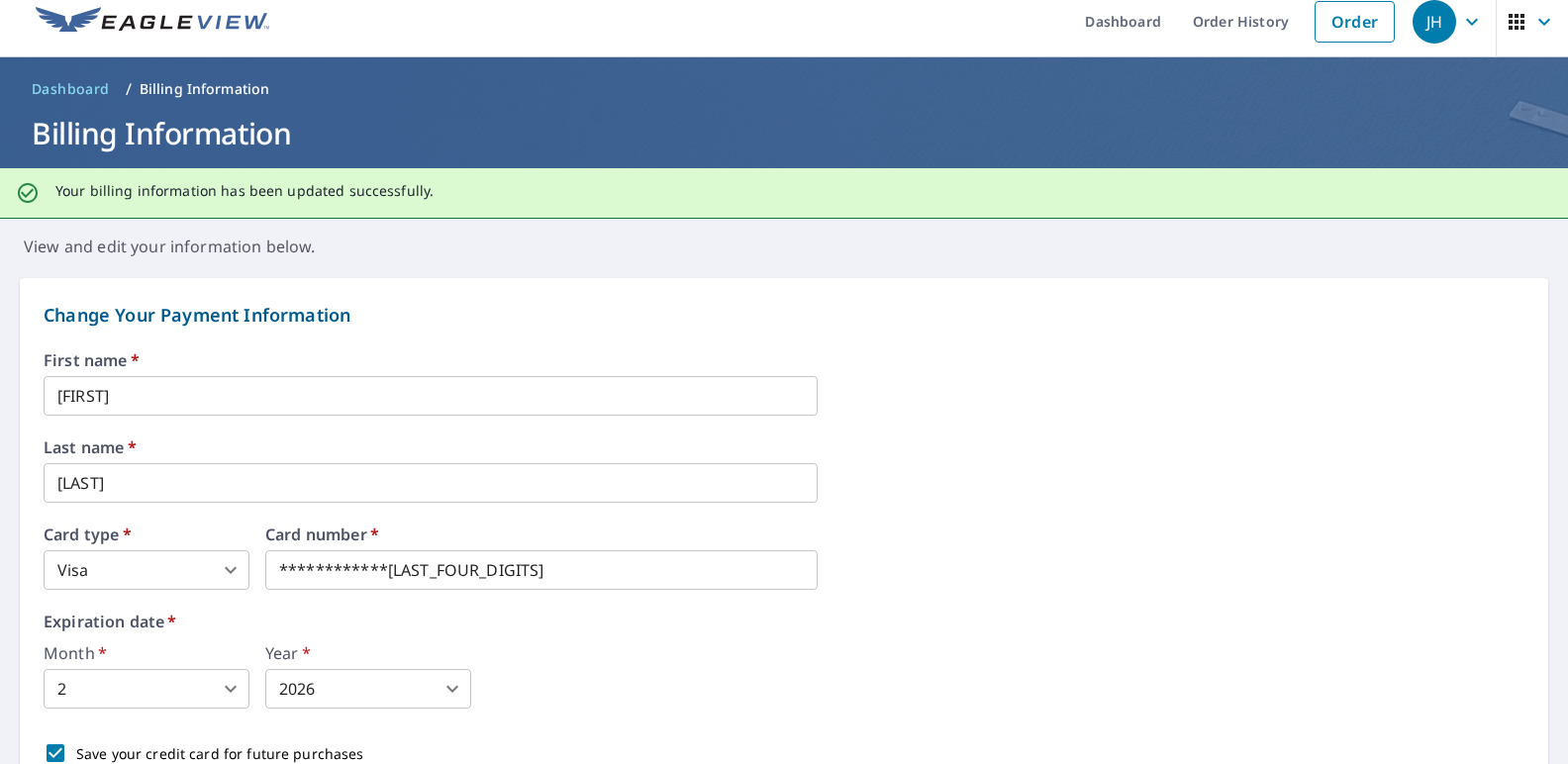 scroll, scrollTop: 0, scrollLeft: 0, axis: both 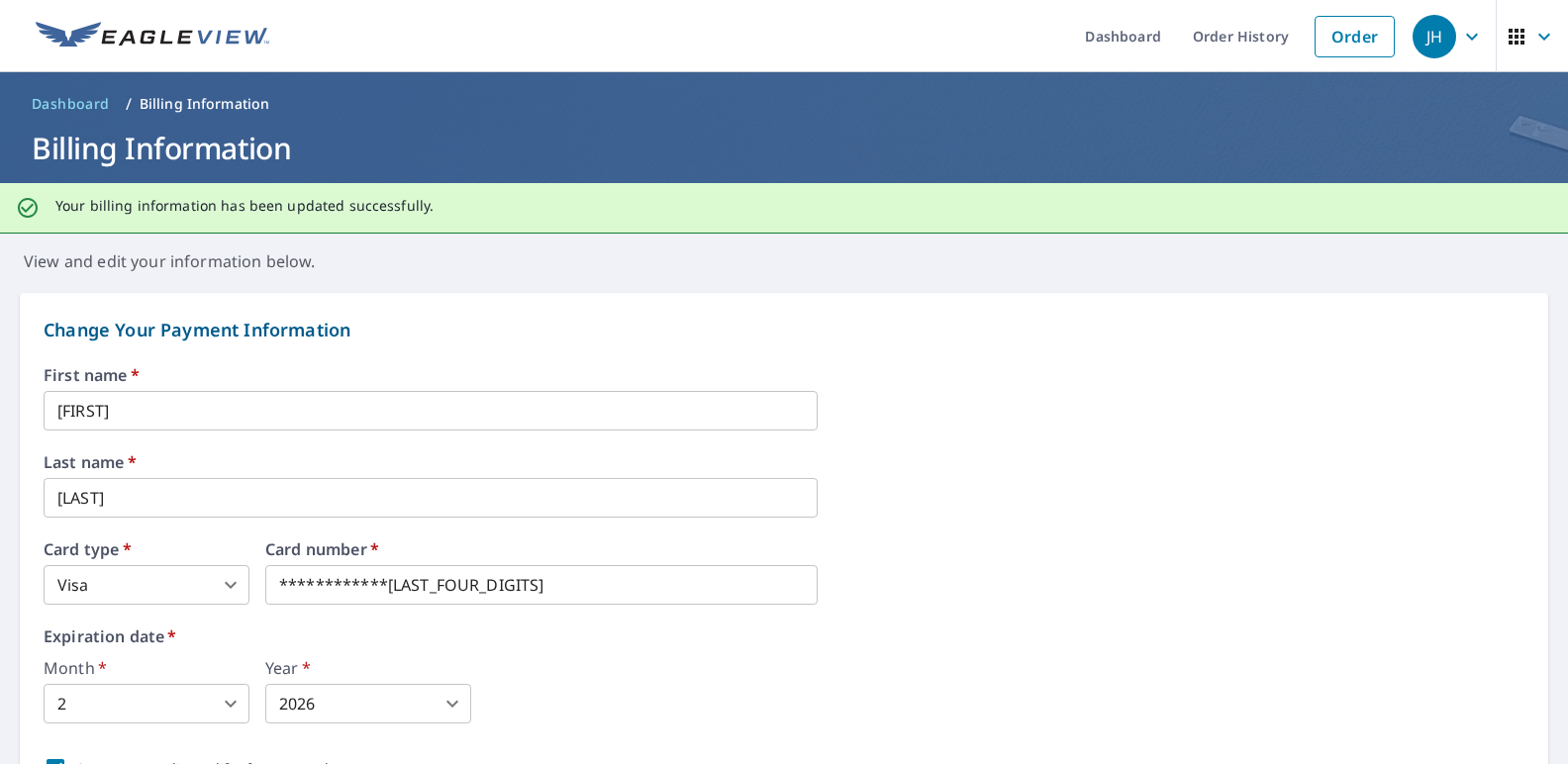 click 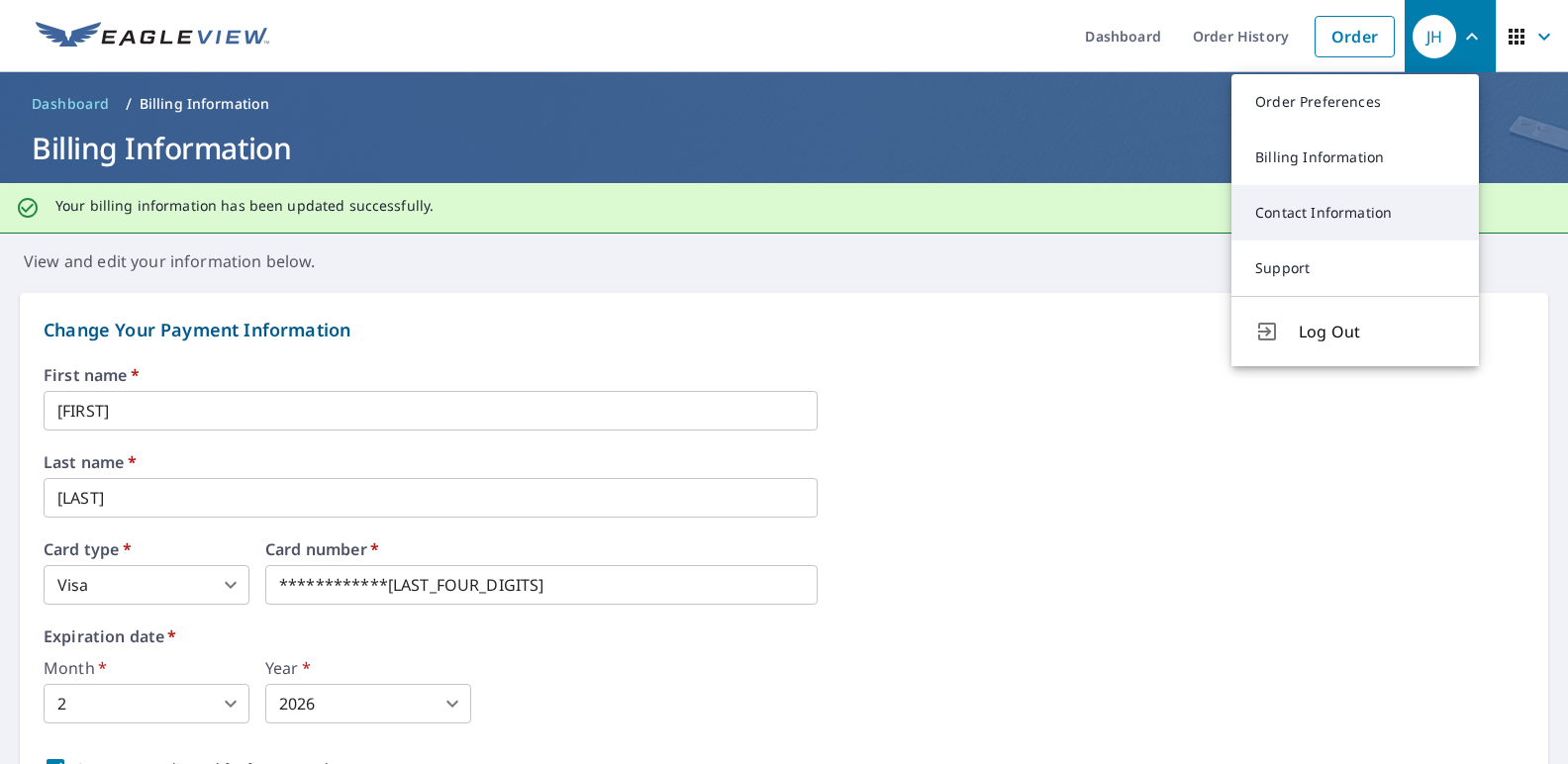 click on "Contact Information" at bounding box center (1355, 213) 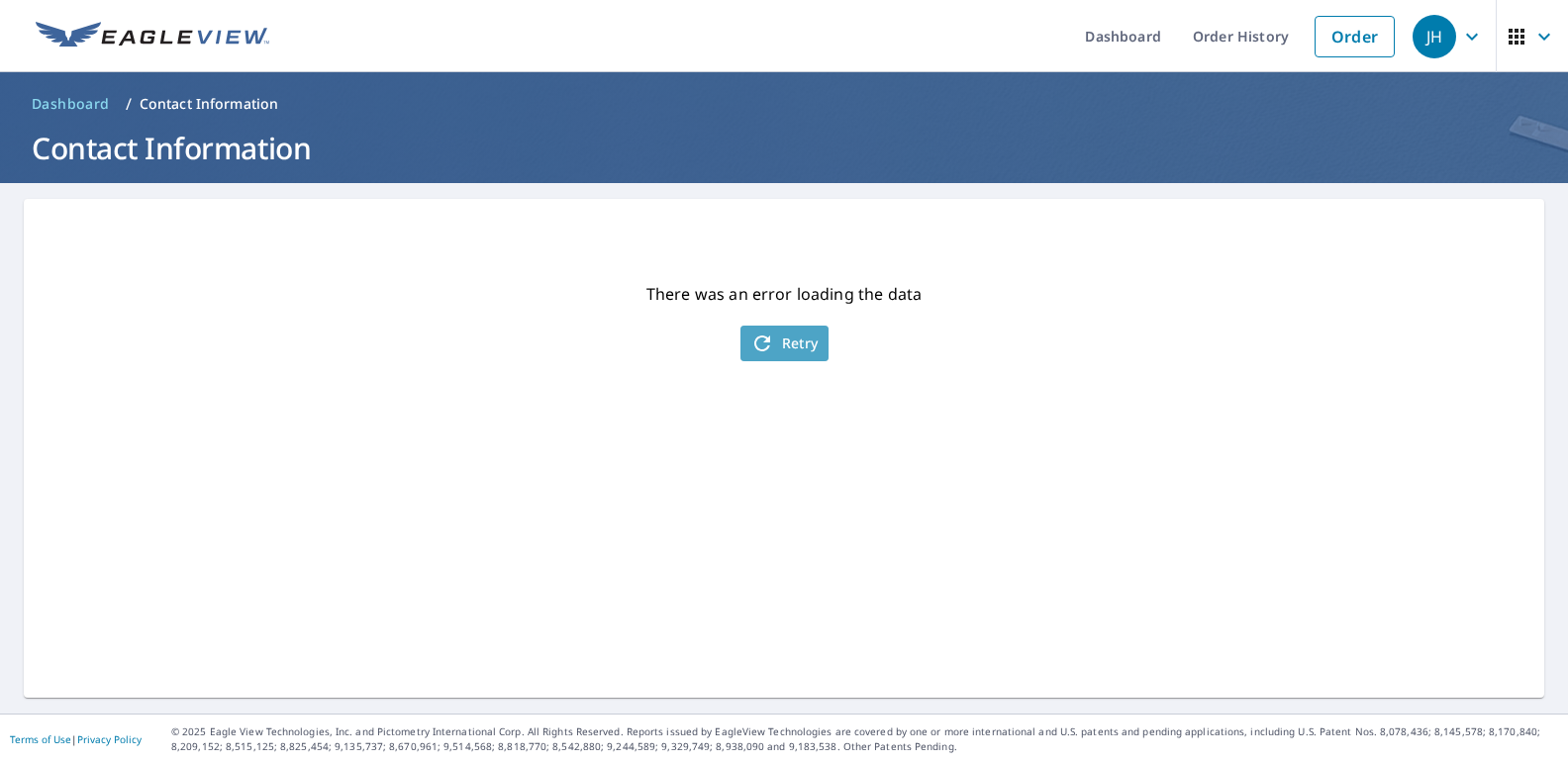 click on "Retry" at bounding box center (784, 343) 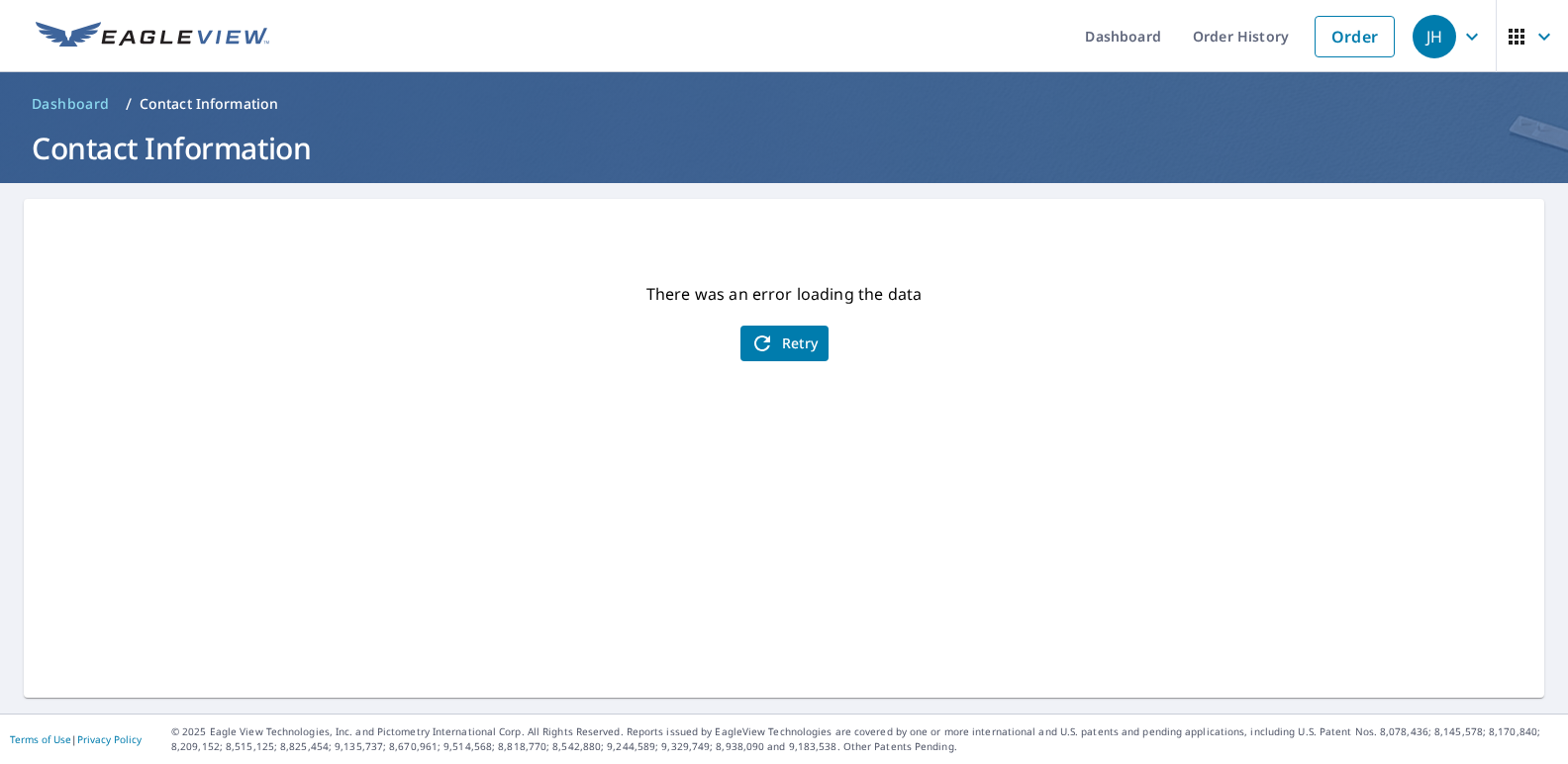 click 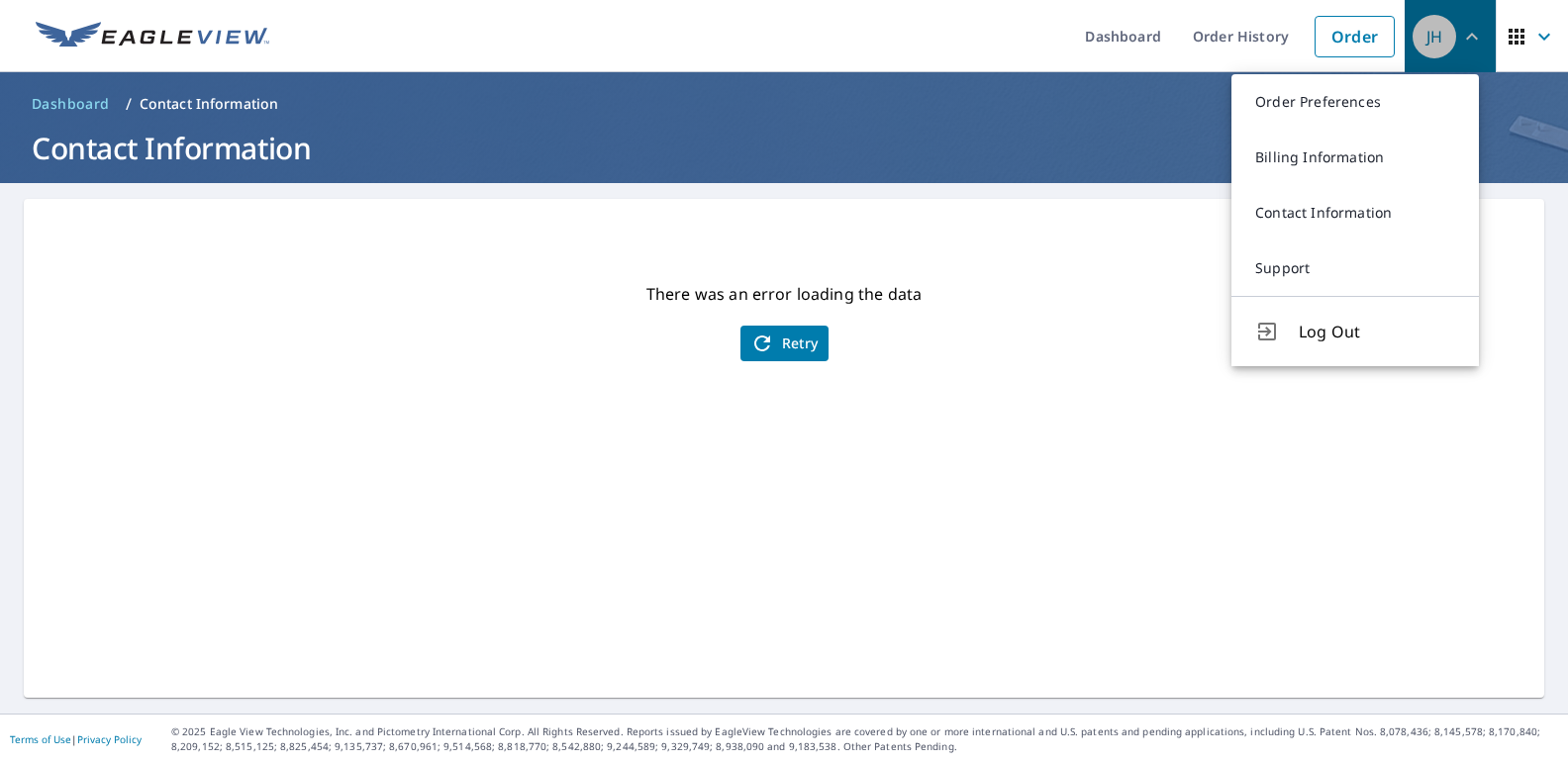 click 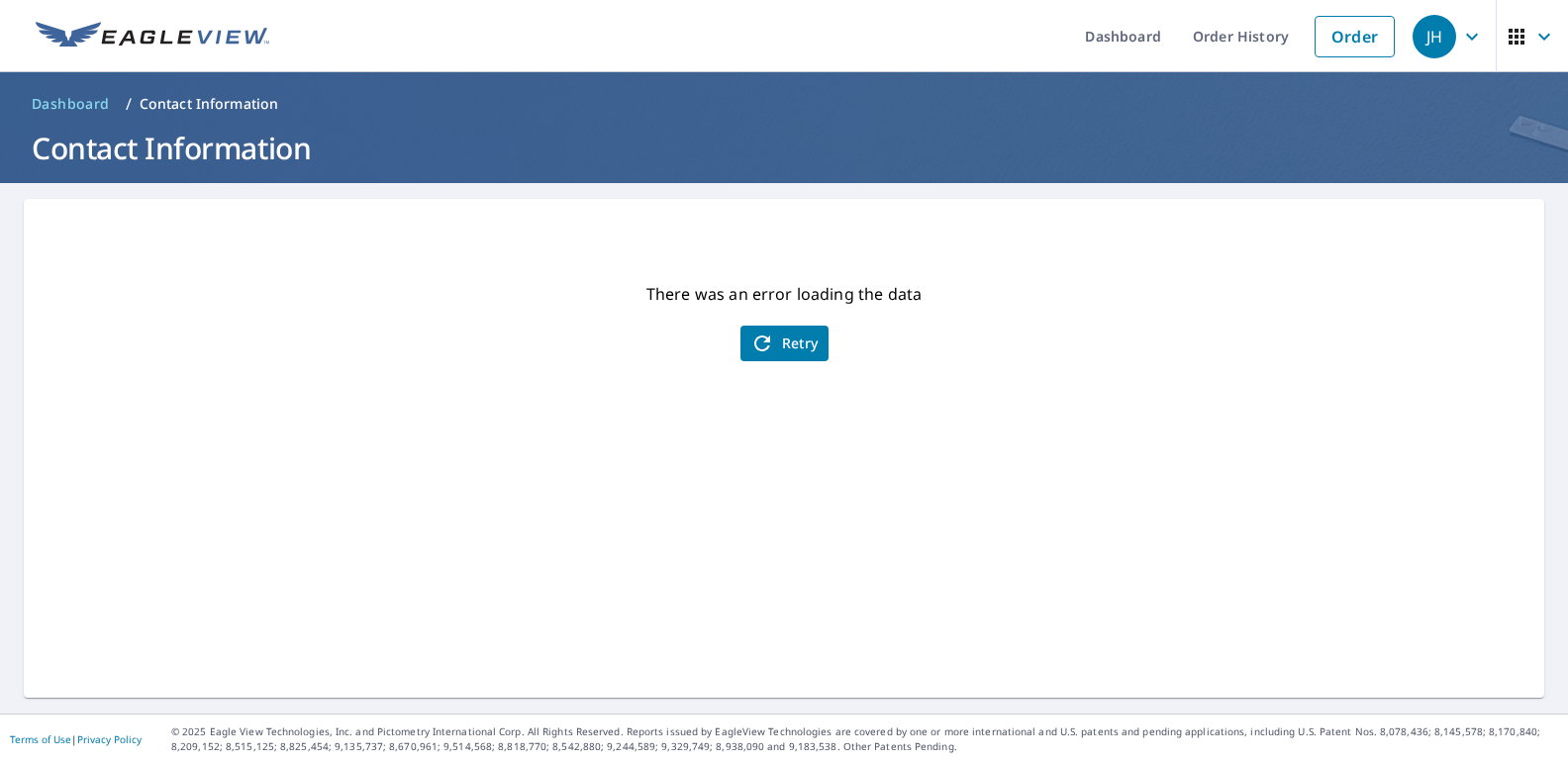 click 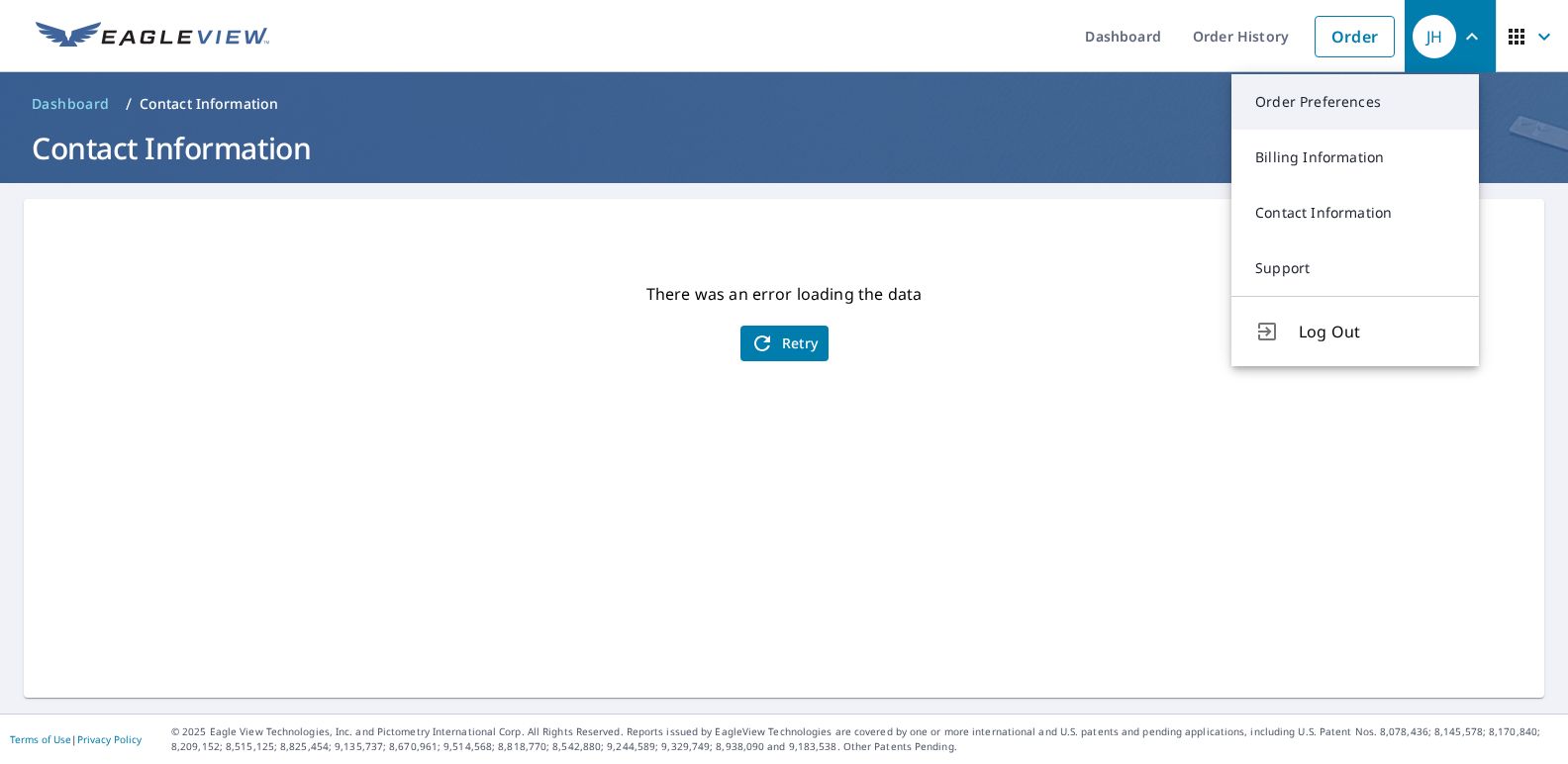 click on "Order Preferences" at bounding box center [1355, 102] 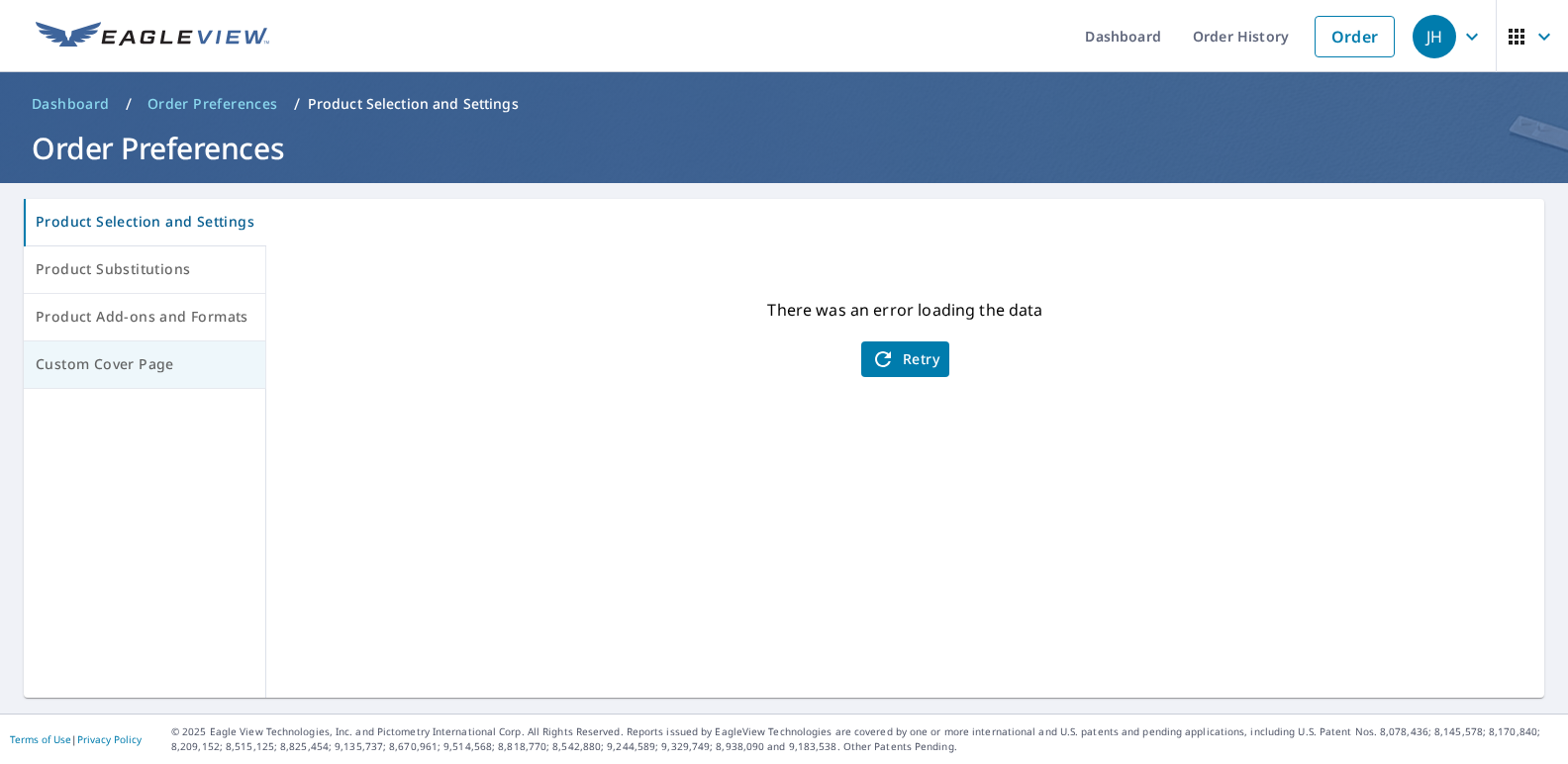 click on "Custom Cover Page" at bounding box center [145, 364] 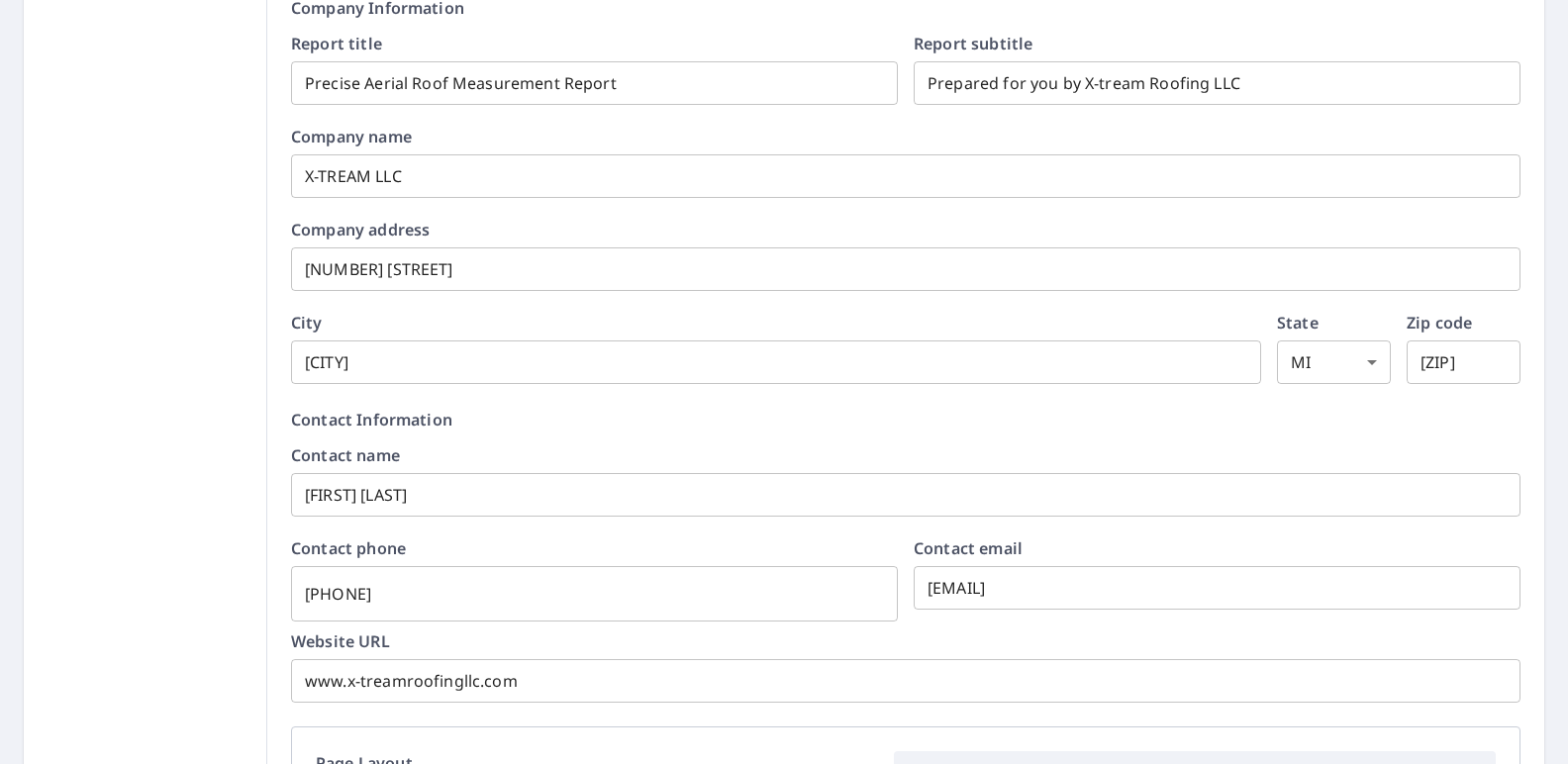 scroll, scrollTop: 0, scrollLeft: 0, axis: both 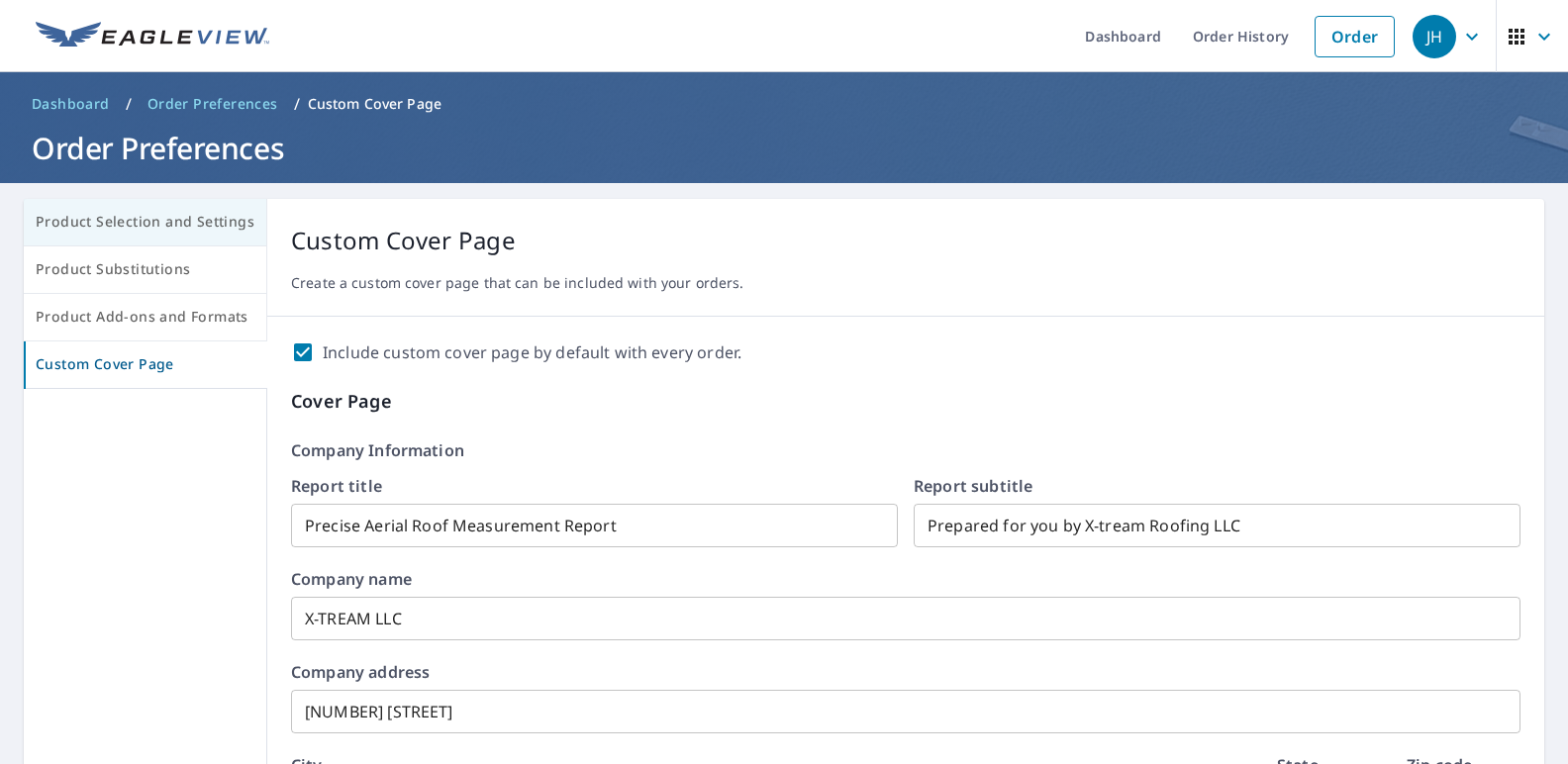 click on "Product Selection and Settings" at bounding box center [145, 222] 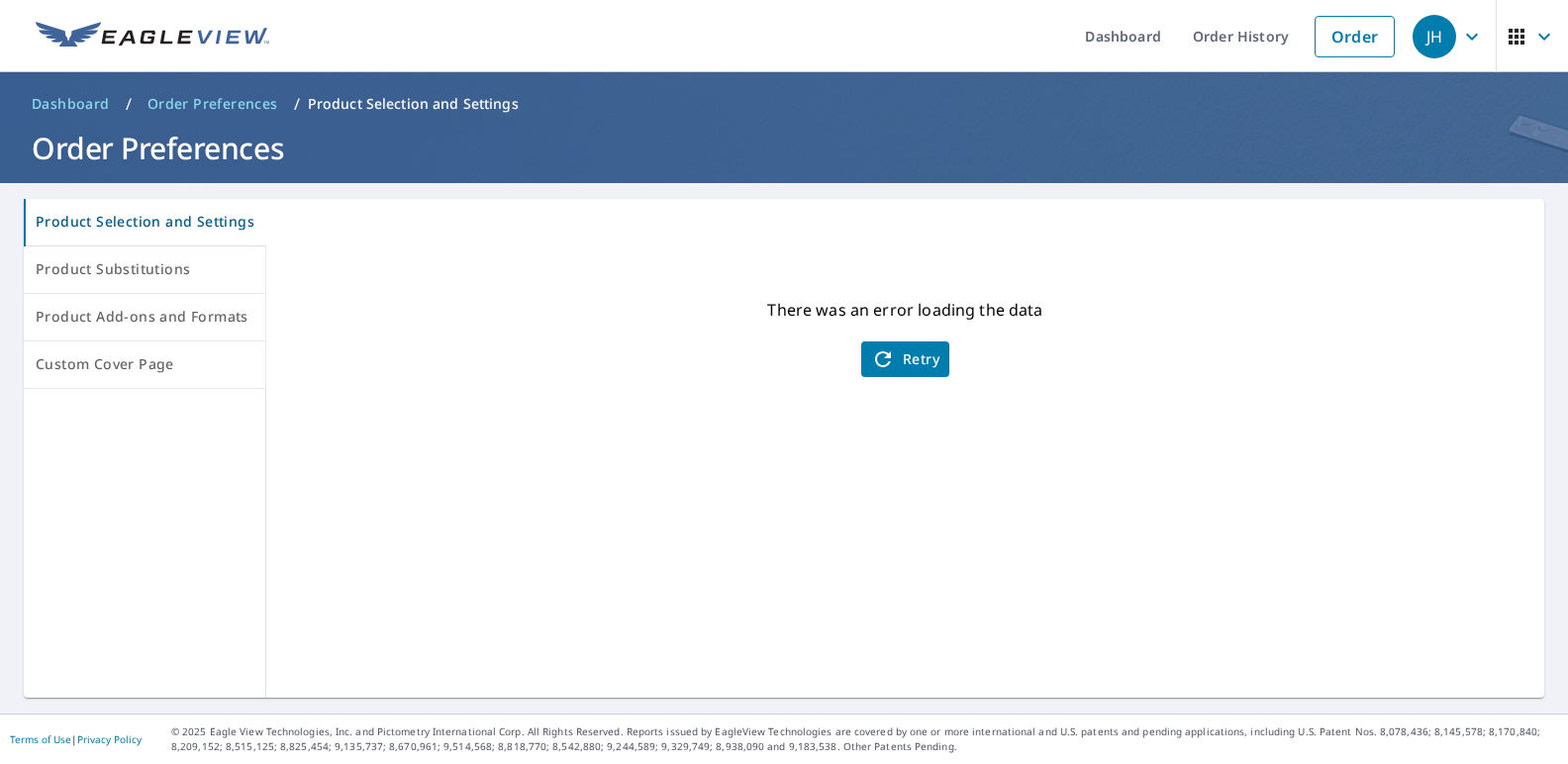 click on "Retry" at bounding box center [905, 359] 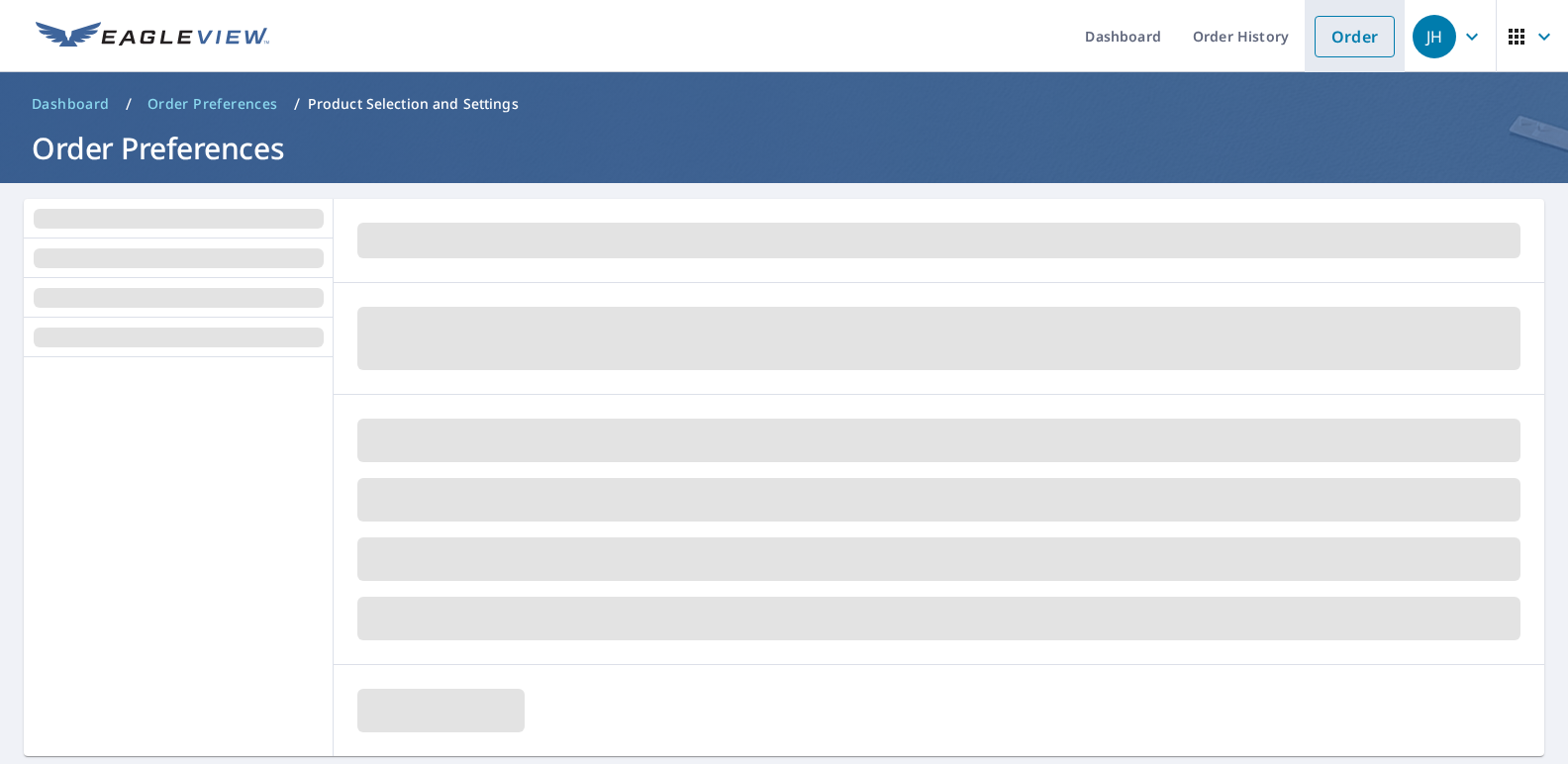 click on "Order" at bounding box center [1354, 37] 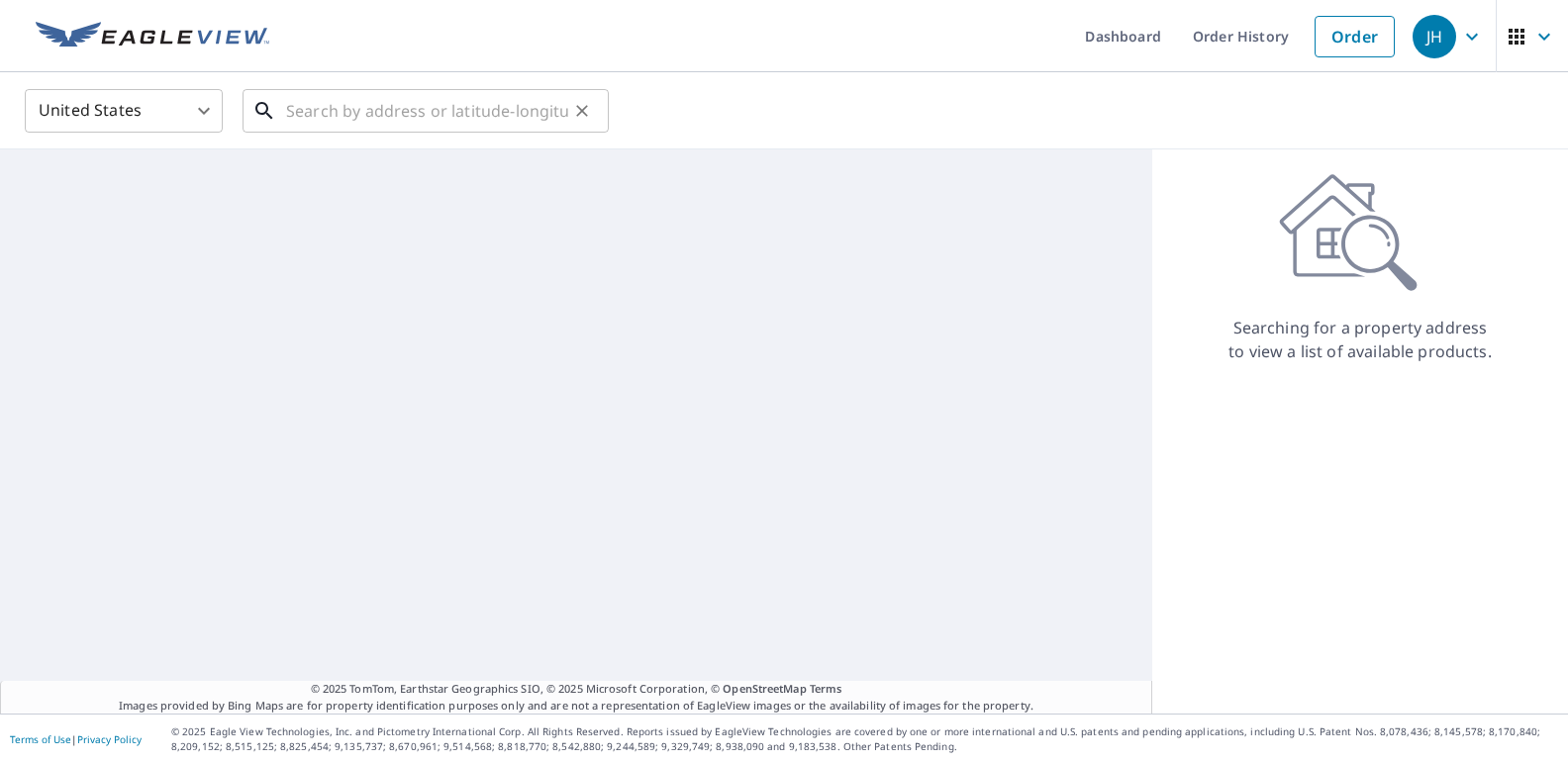 click at bounding box center [427, 111] 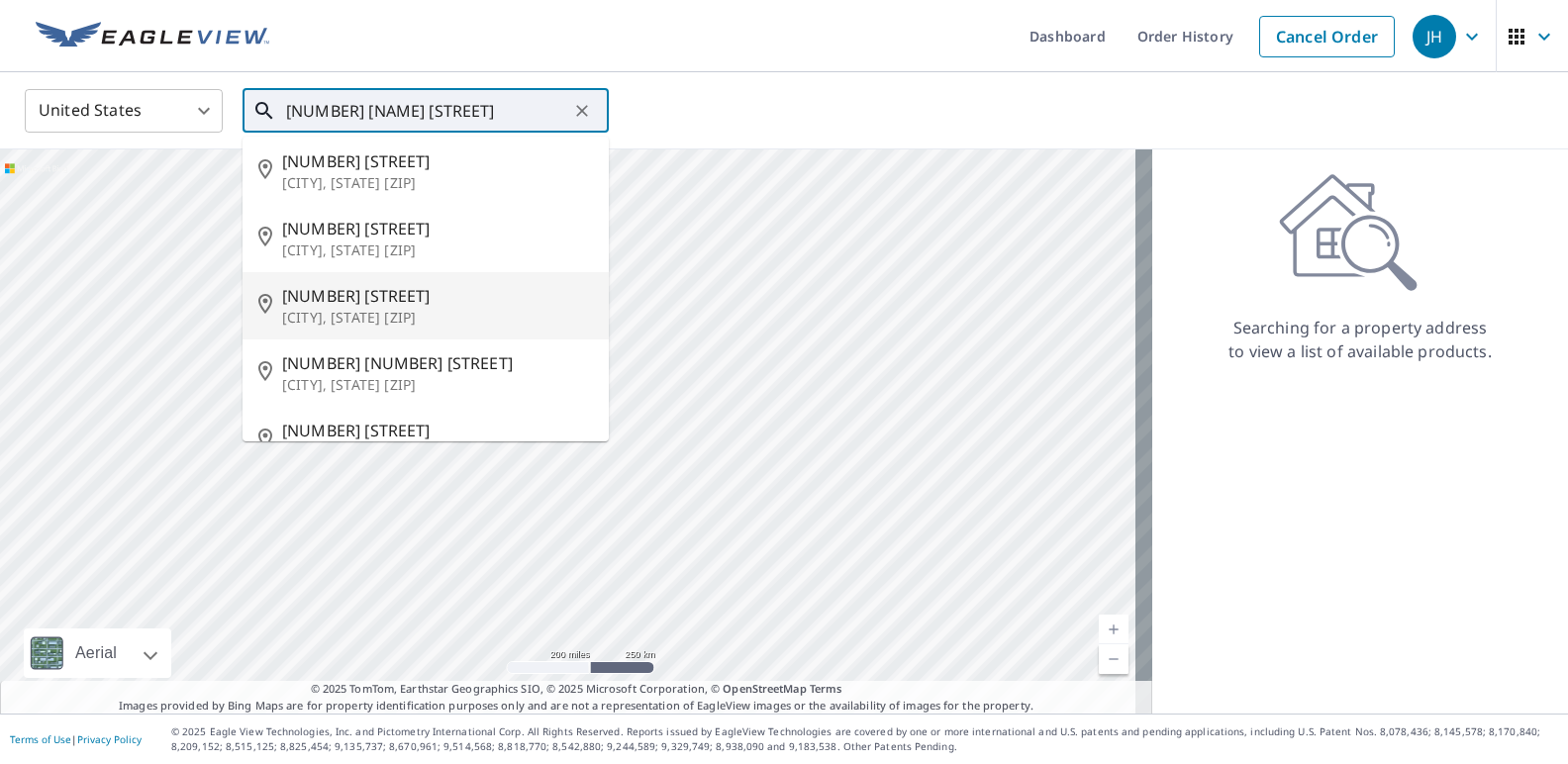 scroll, scrollTop: 0, scrollLeft: 0, axis: both 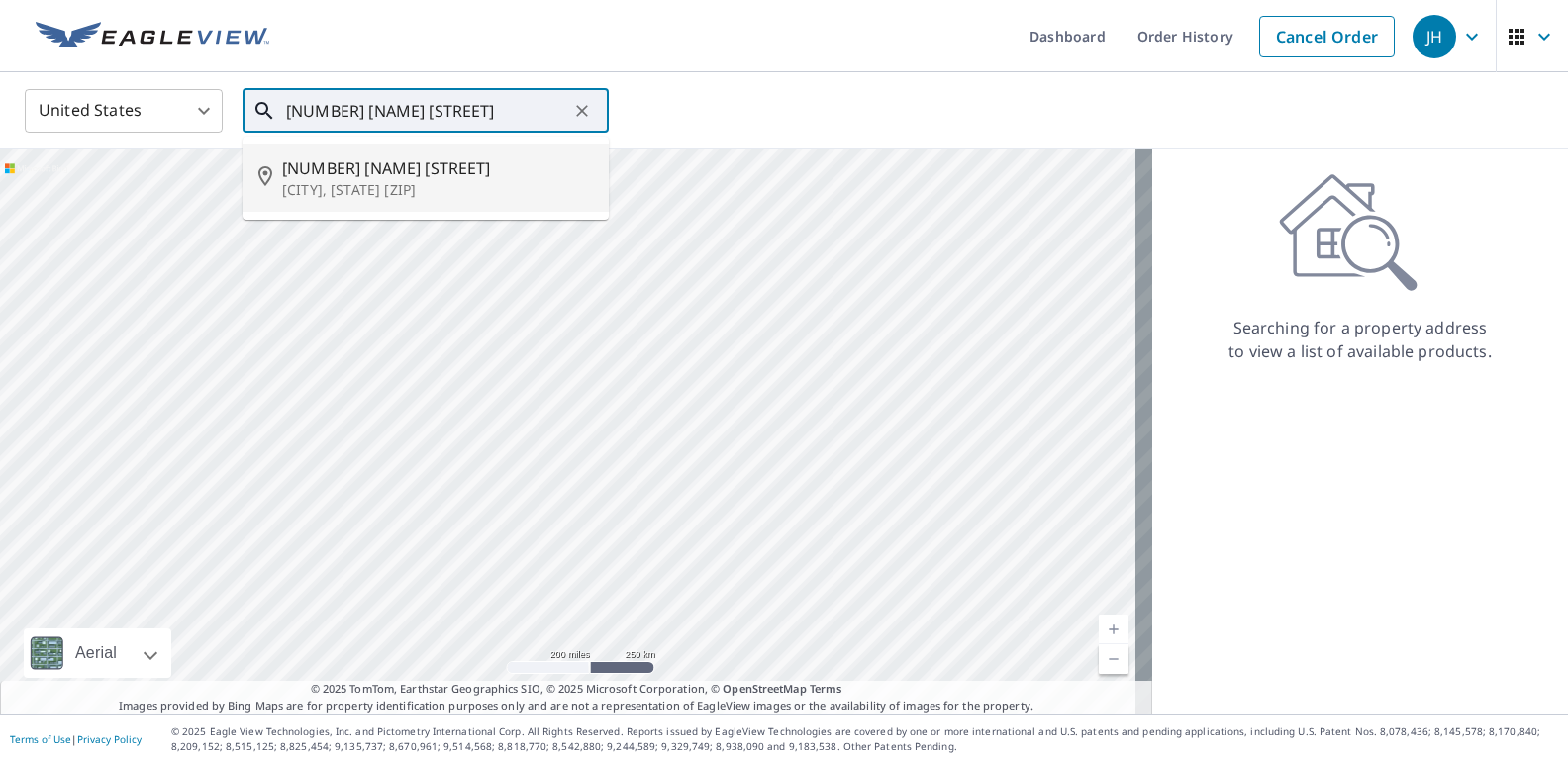 click on "Marshall, MI 49068" at bounding box center (438, 190) 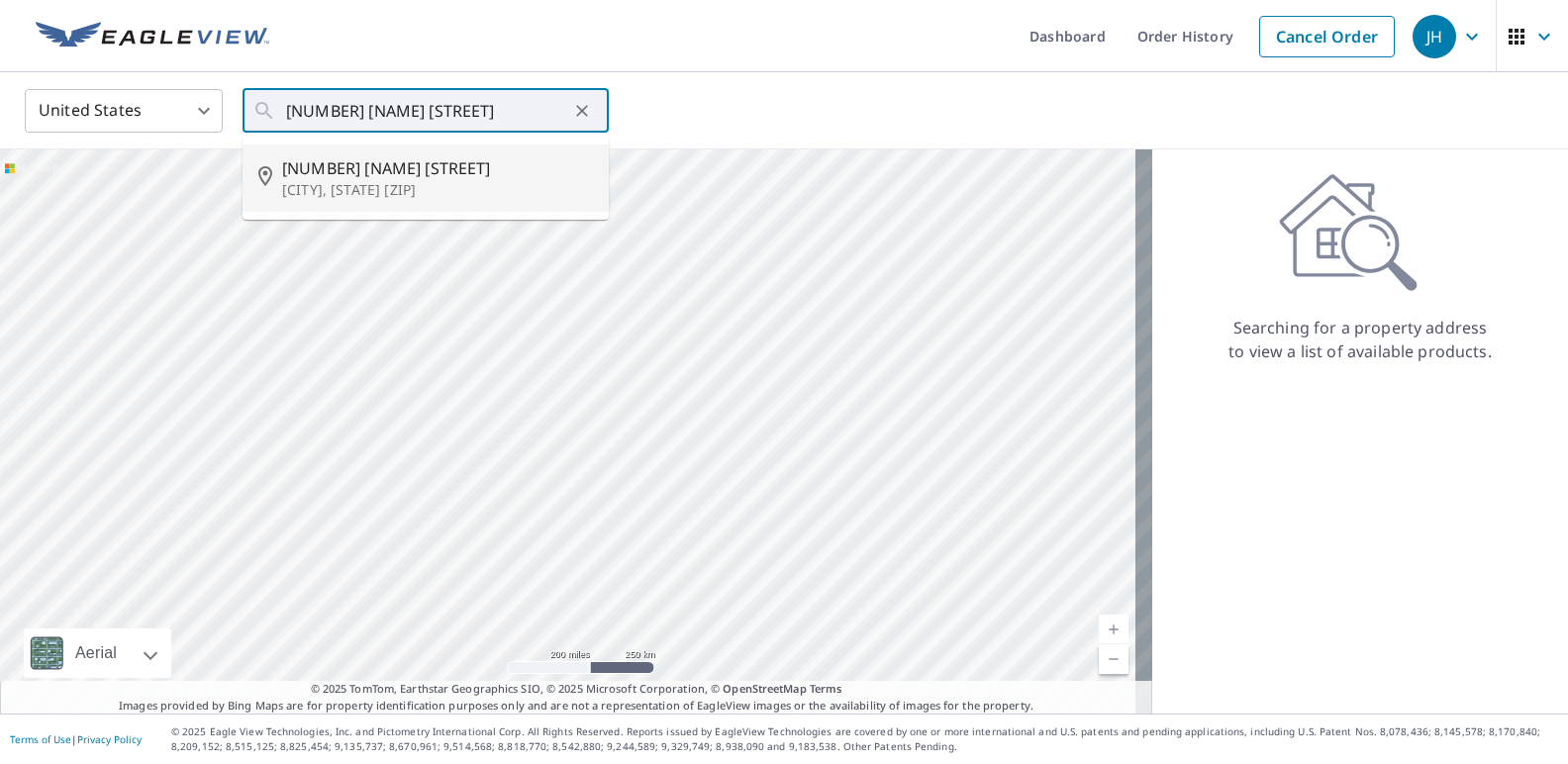type on "15612 Katherine Trl Marshall, MI 49068" 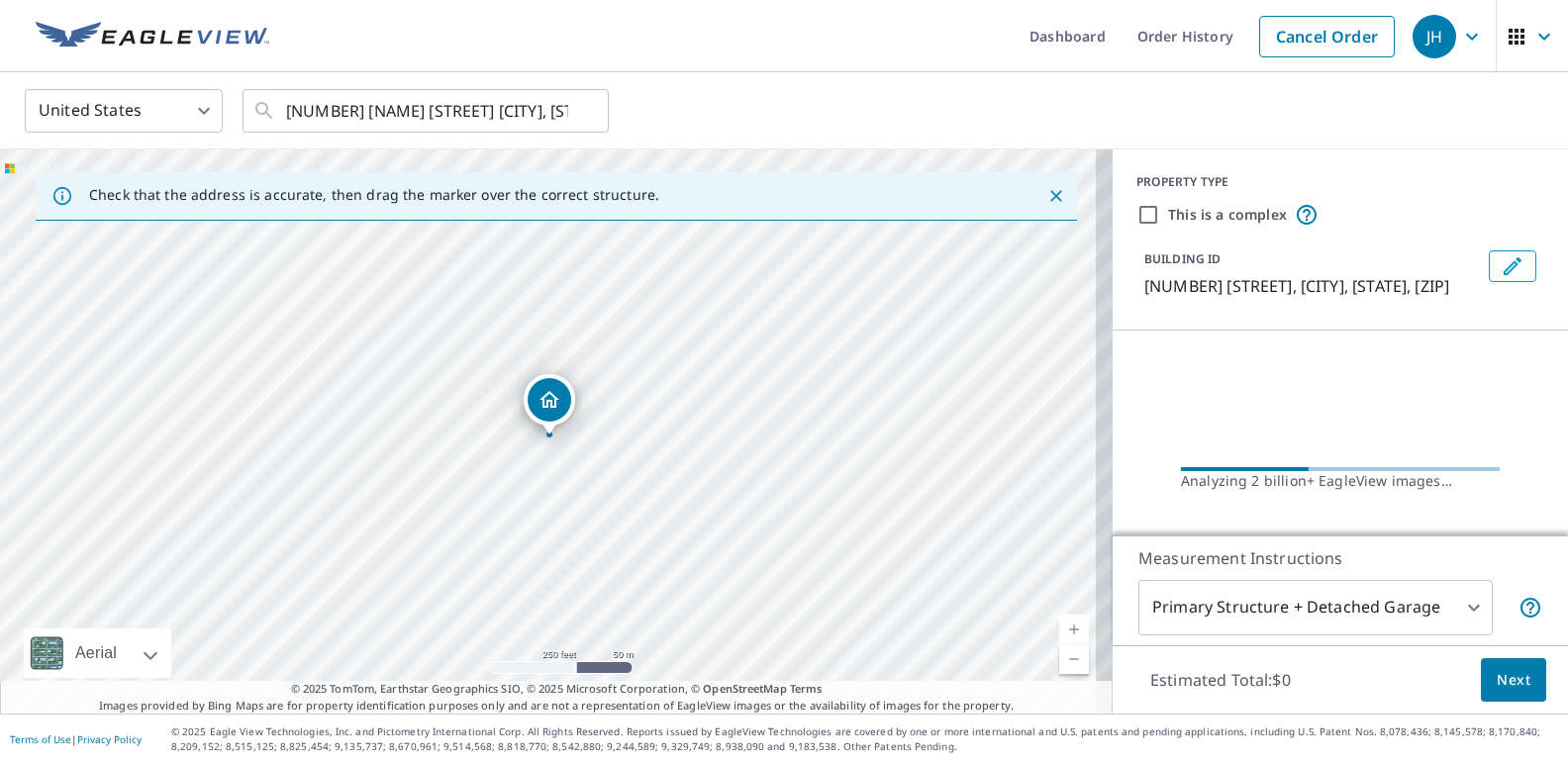 drag, startPoint x: 570, startPoint y: 388, endPoint x: 551, endPoint y: 395, distance: 20.248457 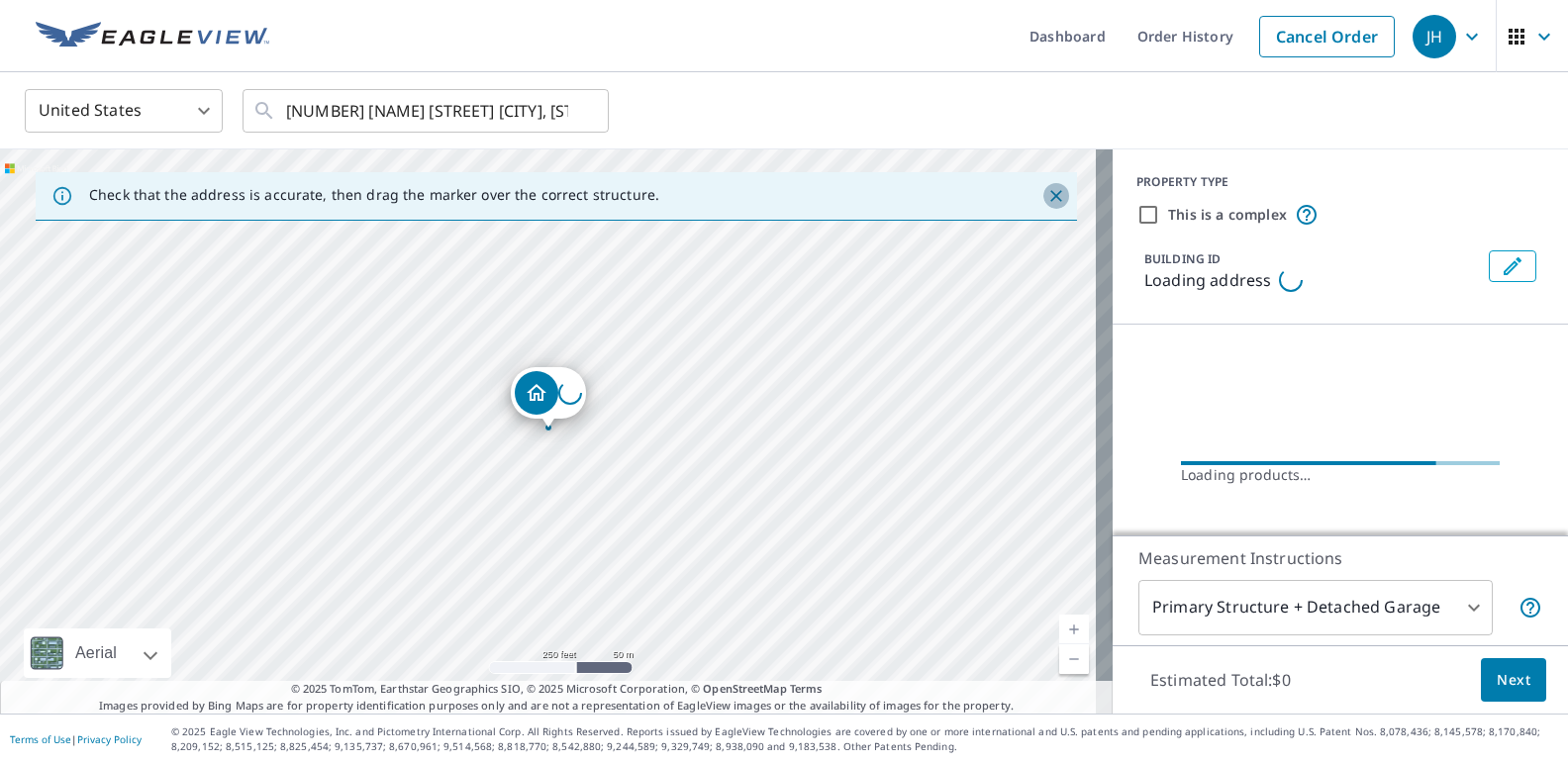 click 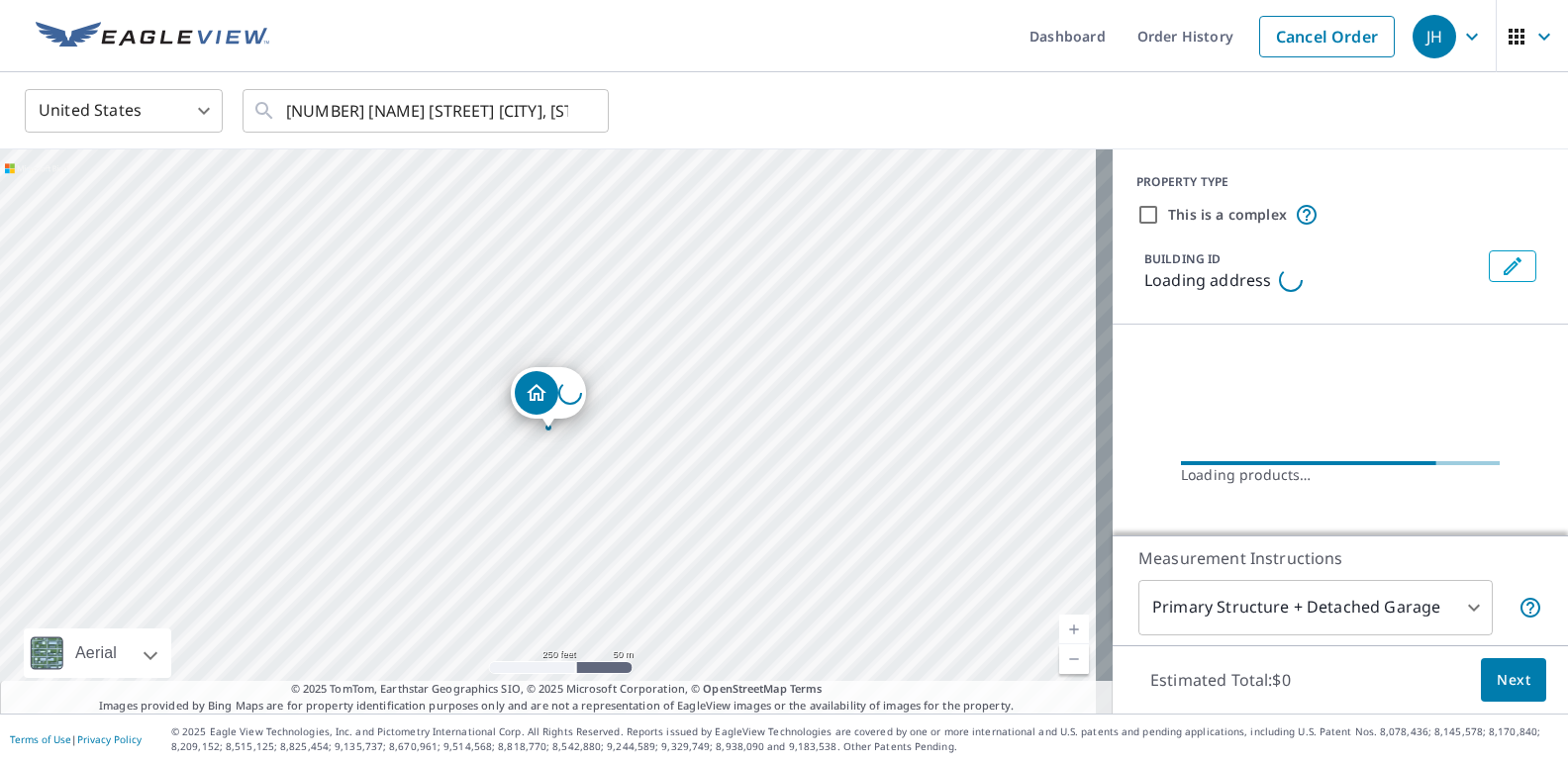 click on "JH" at bounding box center (1434, 37) 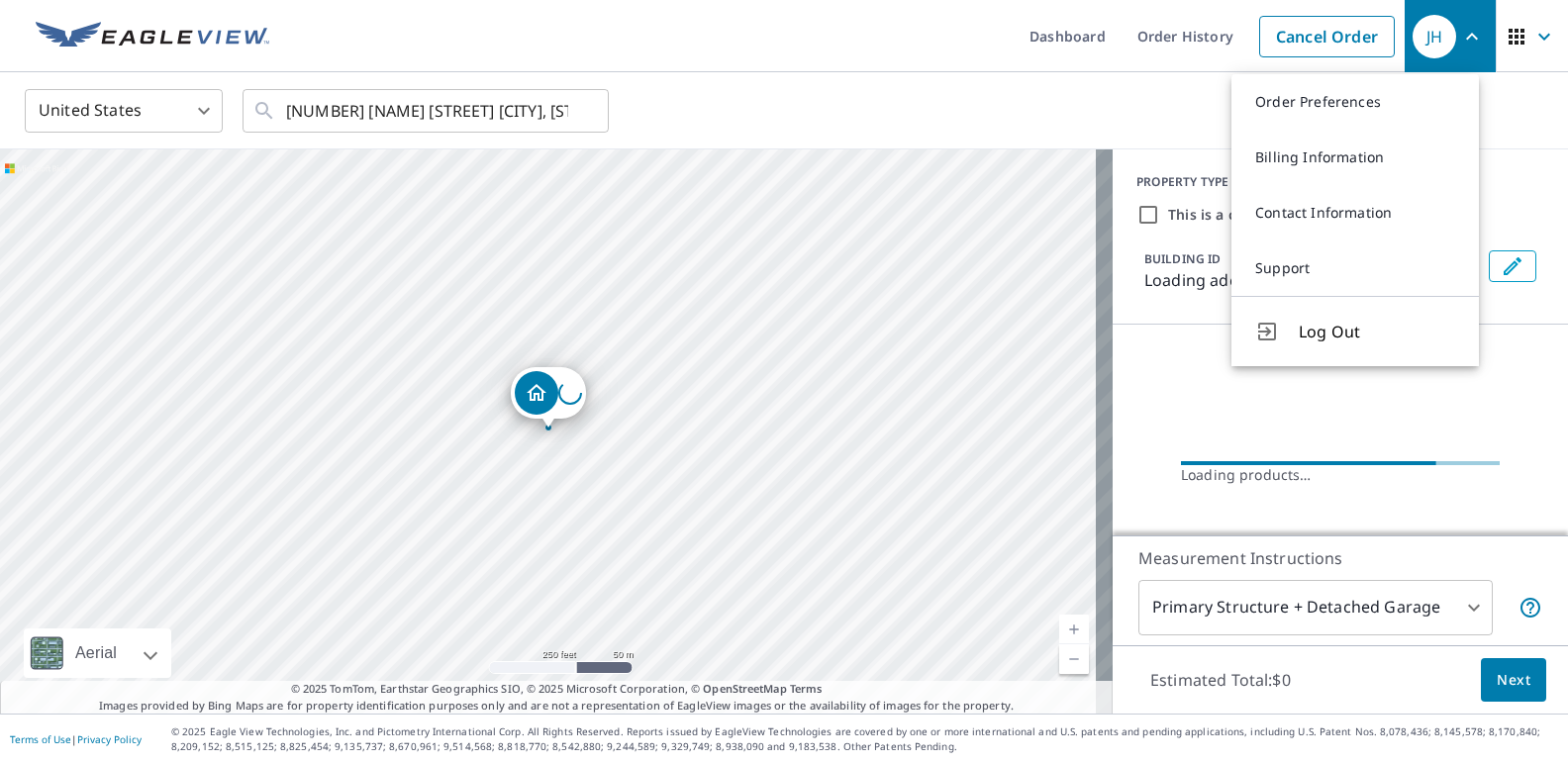 click on "Log Out" at bounding box center (1377, 332) 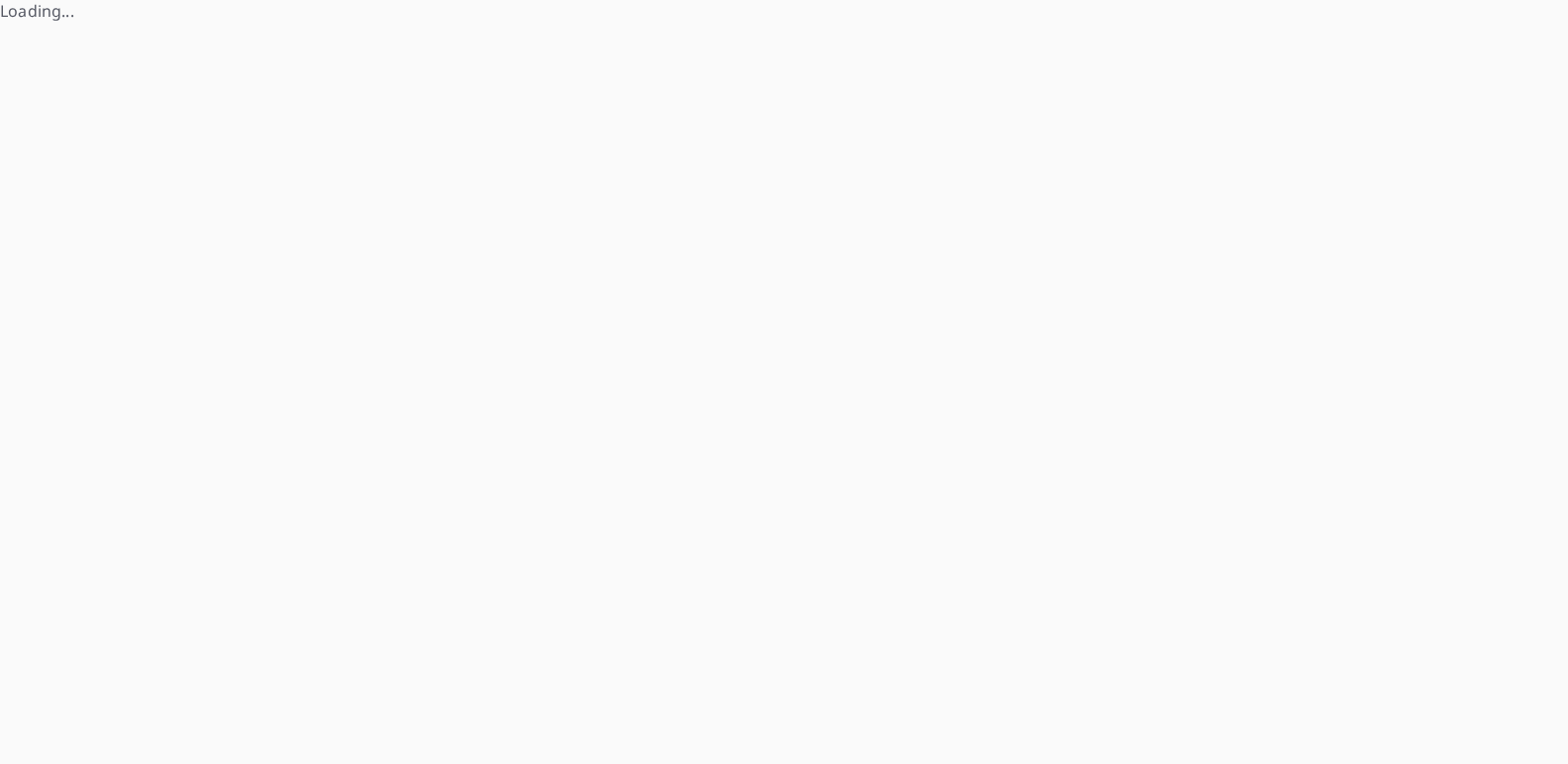 scroll, scrollTop: 0, scrollLeft: 0, axis: both 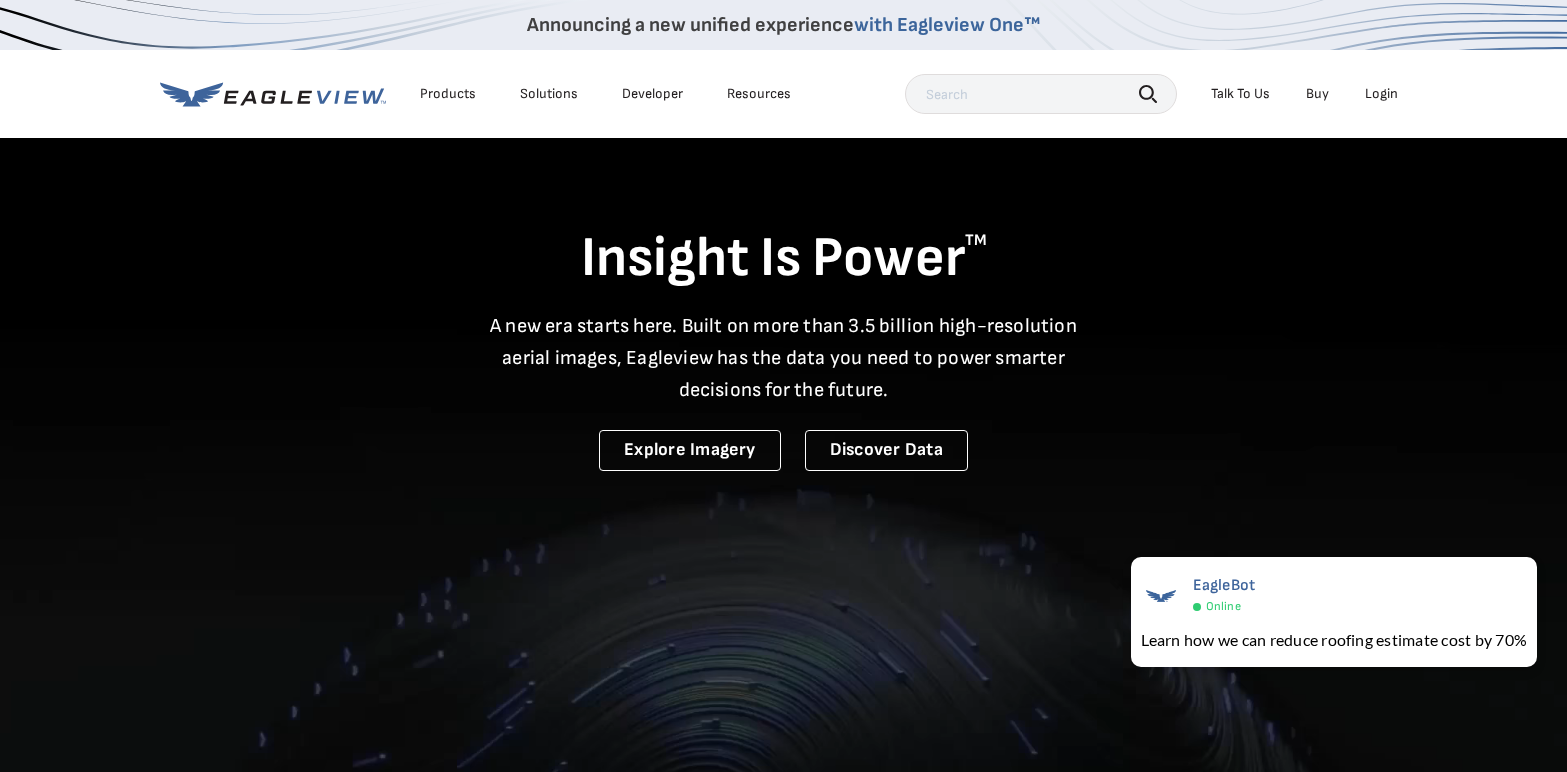 click on "Login" at bounding box center [1381, 94] 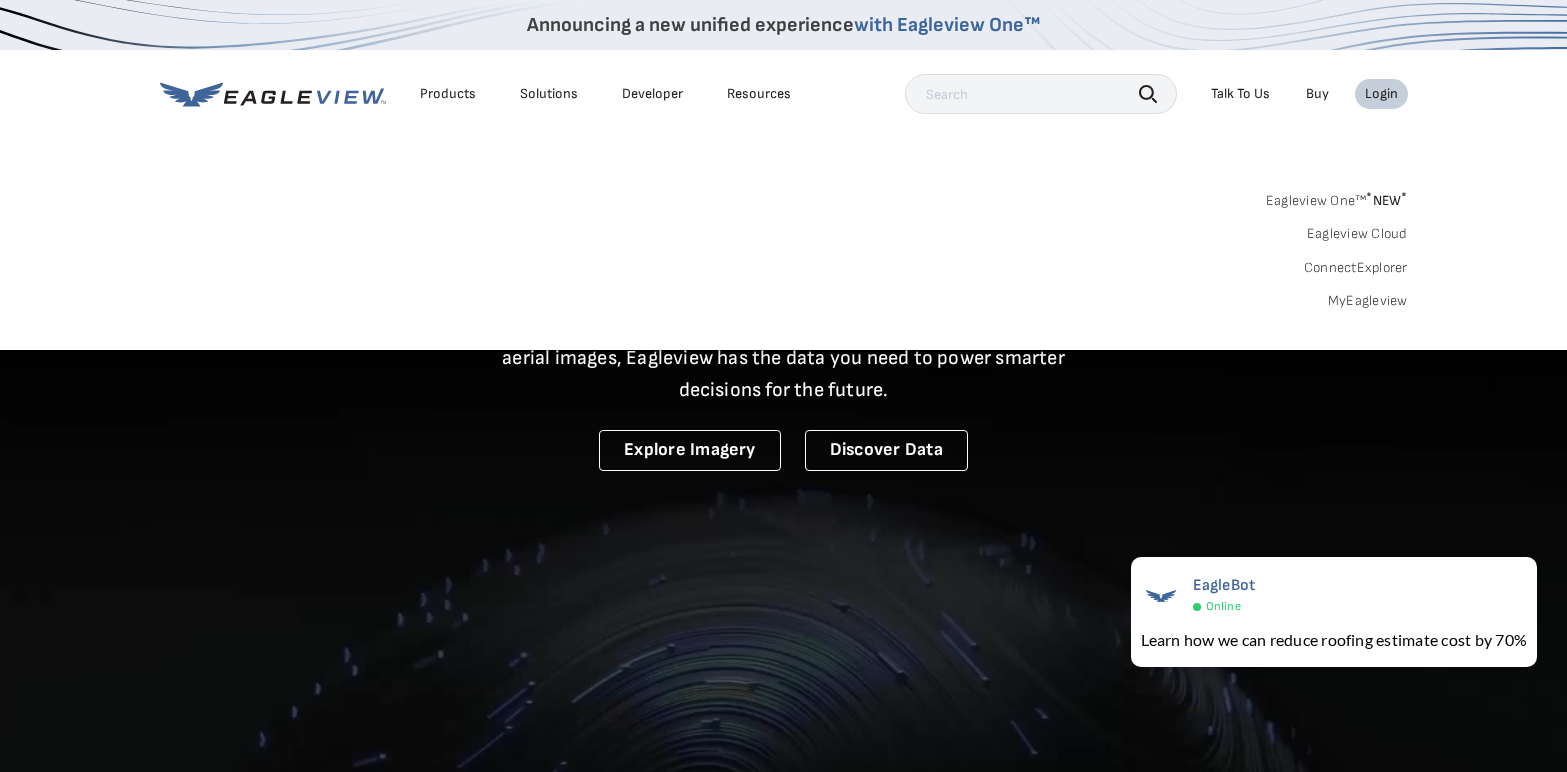 click on "MyEagleview" at bounding box center (1368, 301) 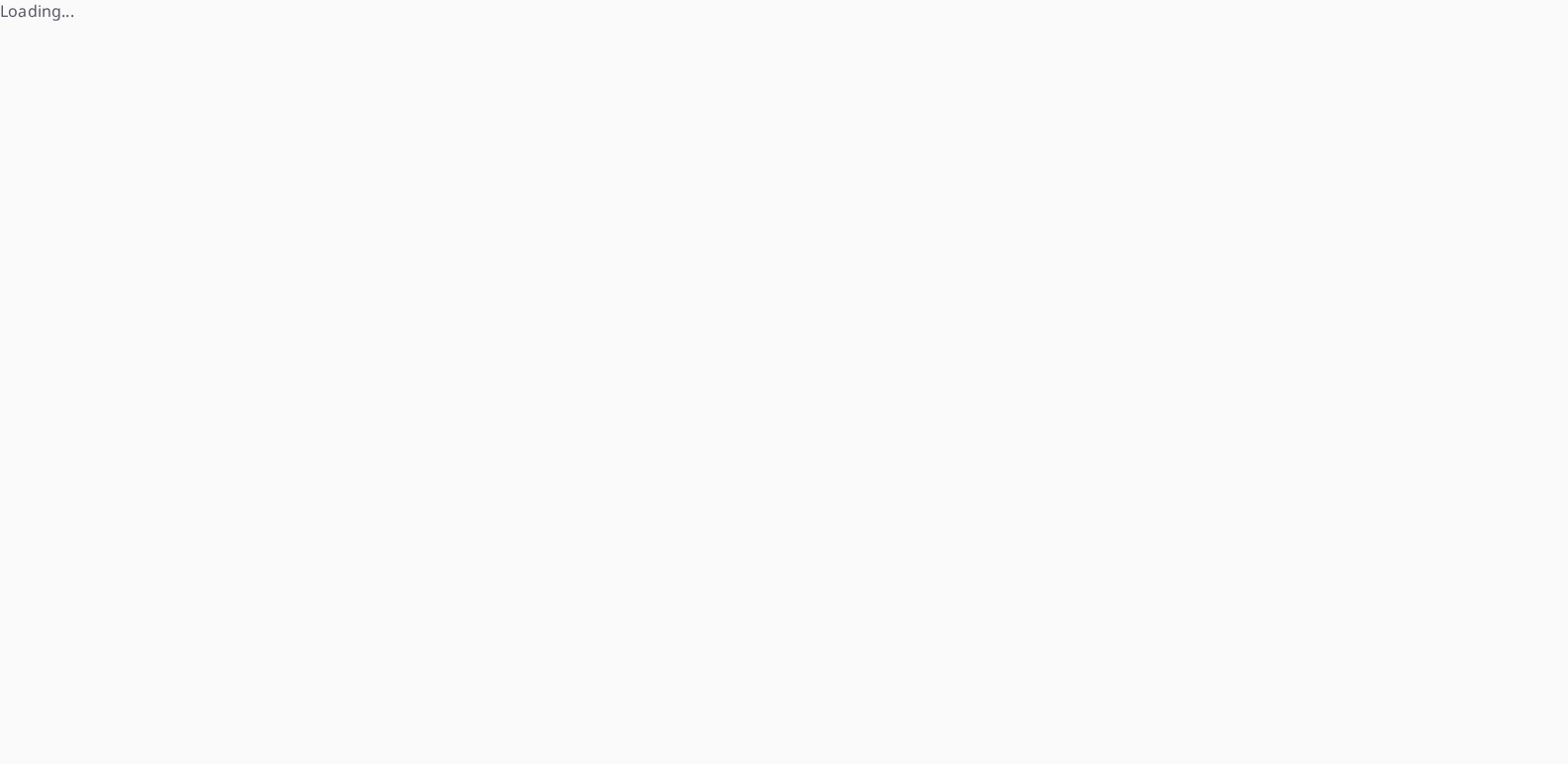 scroll, scrollTop: 0, scrollLeft: 0, axis: both 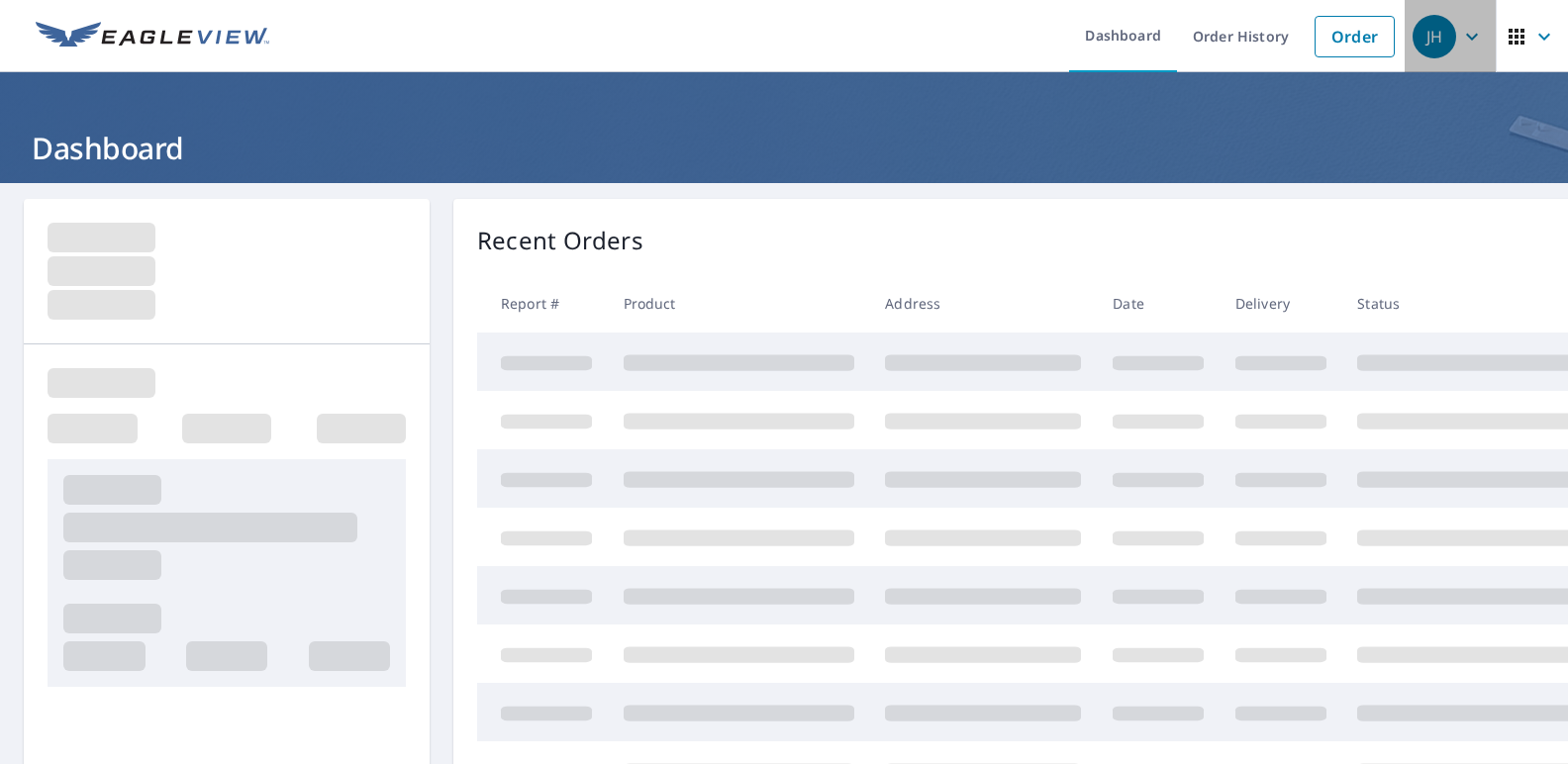 click 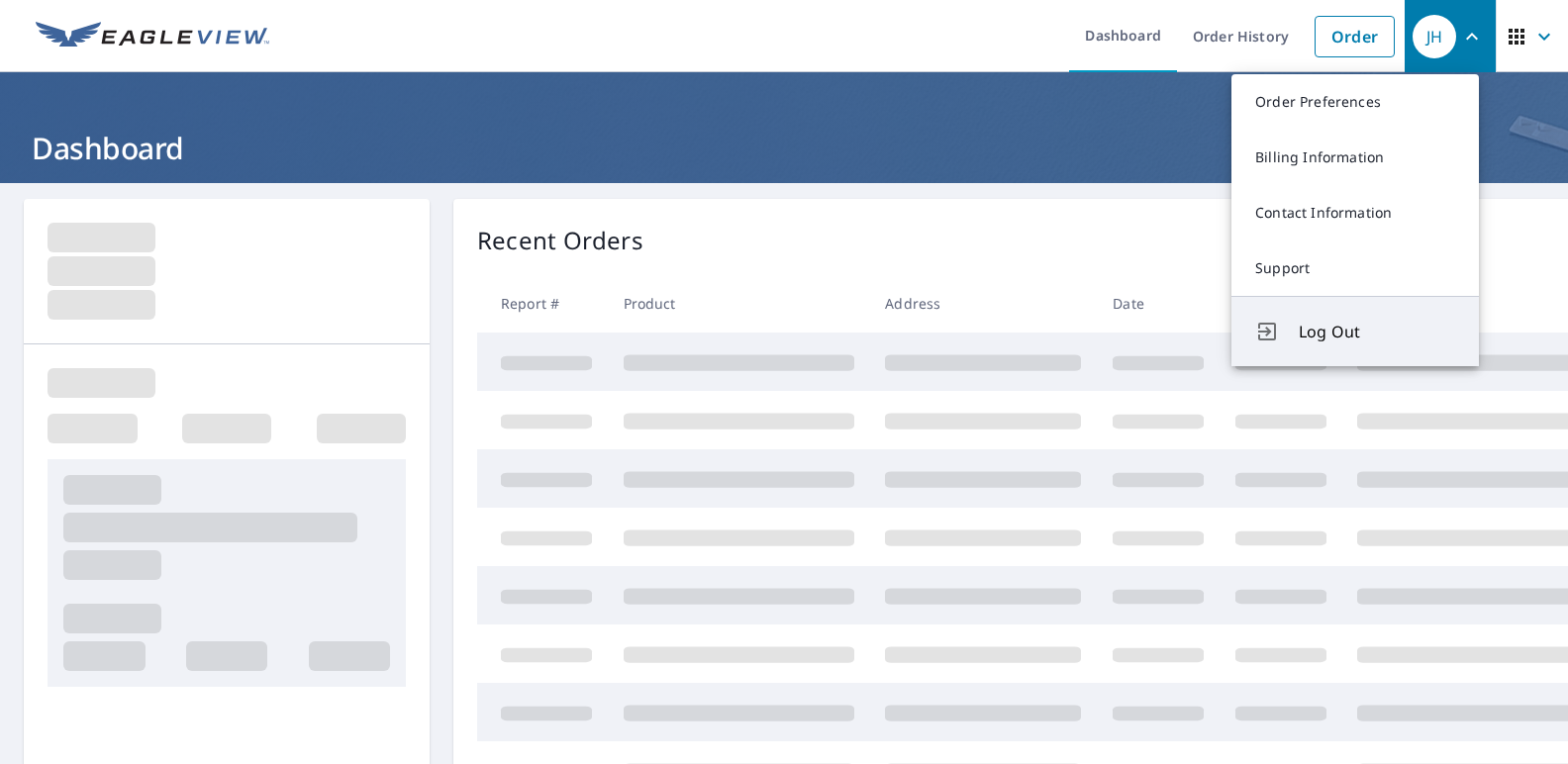 click on "Log Out" at bounding box center (1377, 332) 